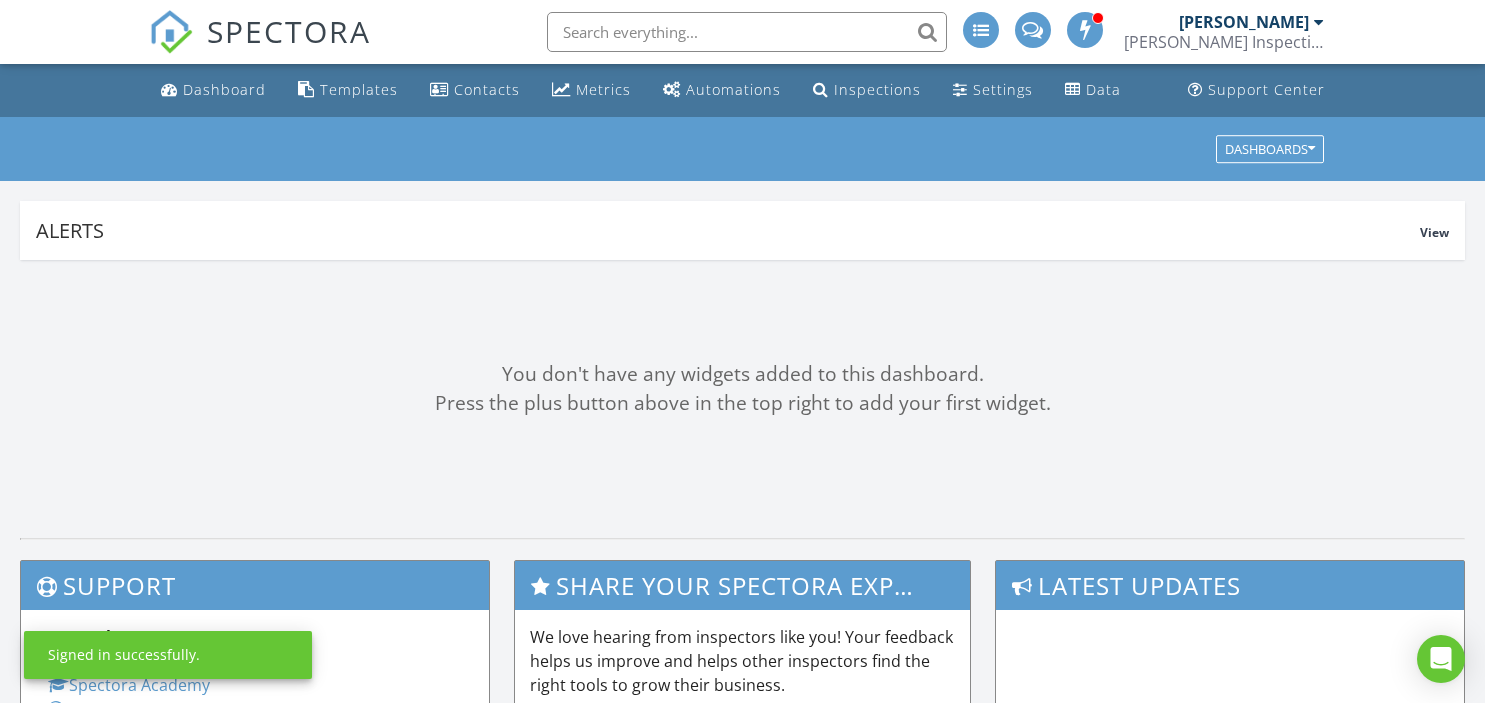 scroll, scrollTop: 0, scrollLeft: 0, axis: both 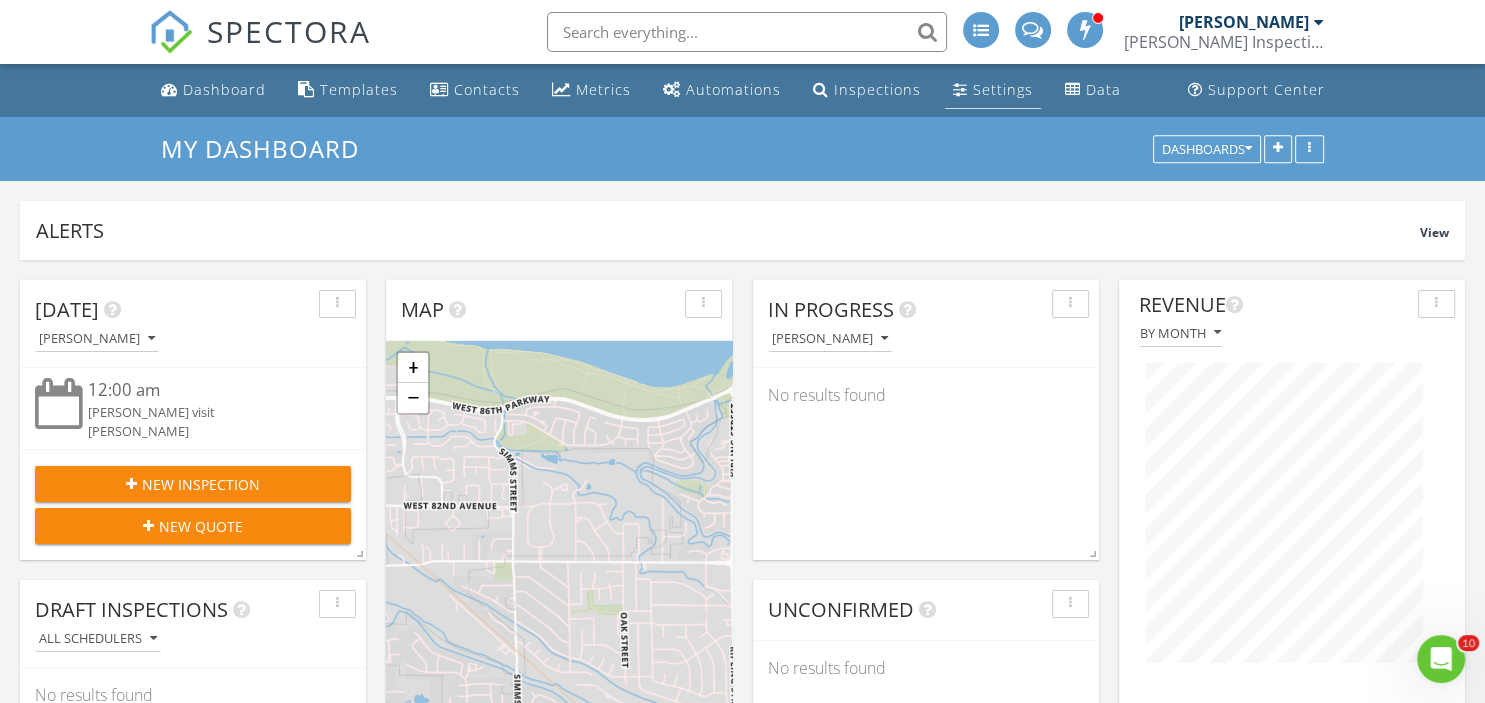 click on "Settings" at bounding box center (1003, 89) 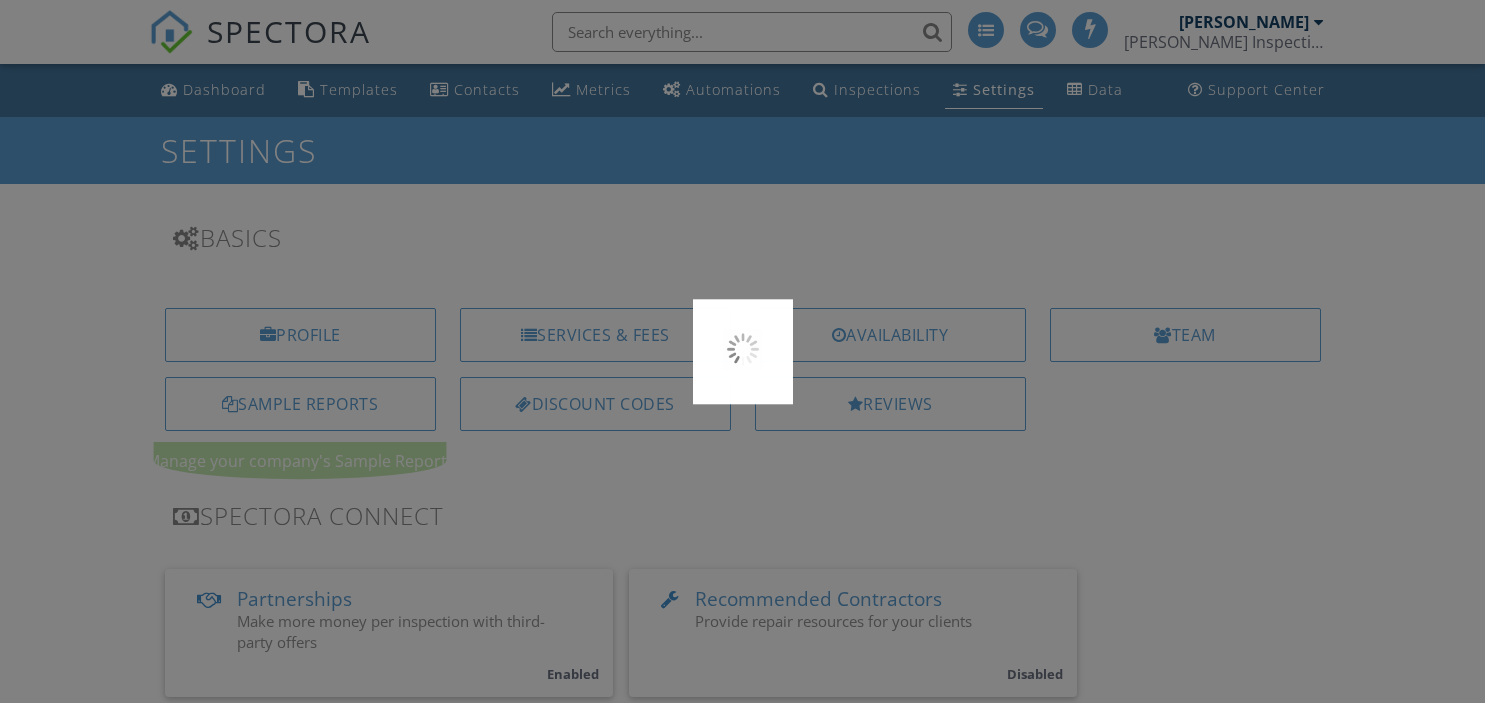 scroll, scrollTop: 0, scrollLeft: 0, axis: both 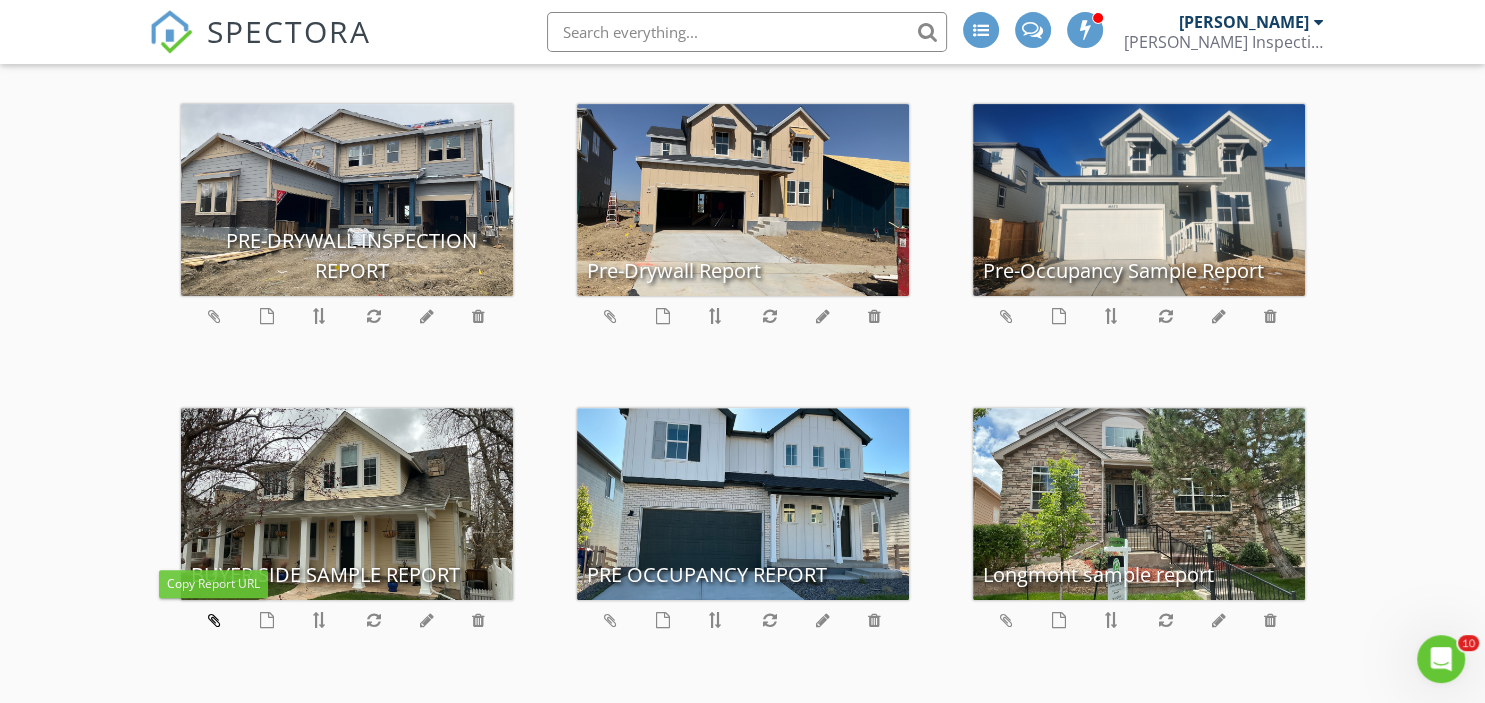 click at bounding box center [214, 620] 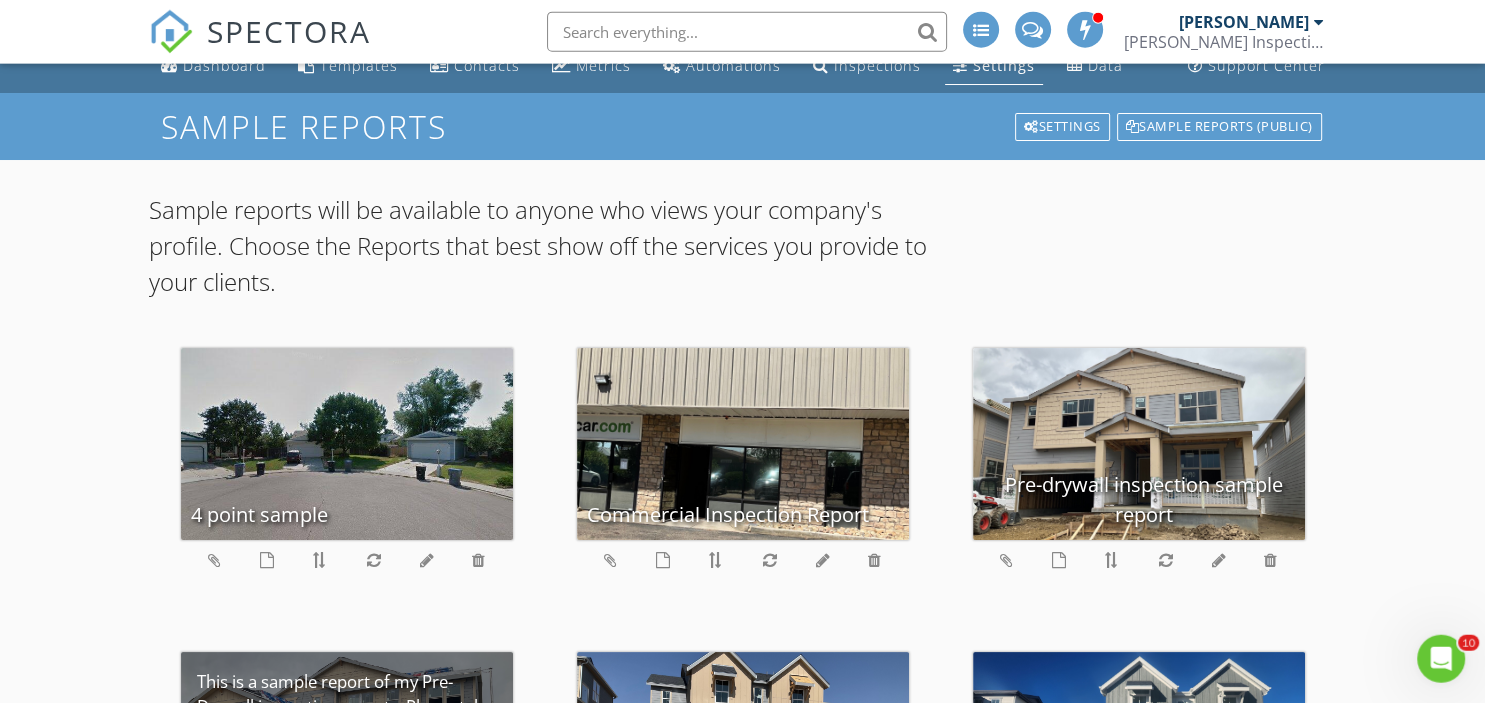 scroll, scrollTop: 0, scrollLeft: 0, axis: both 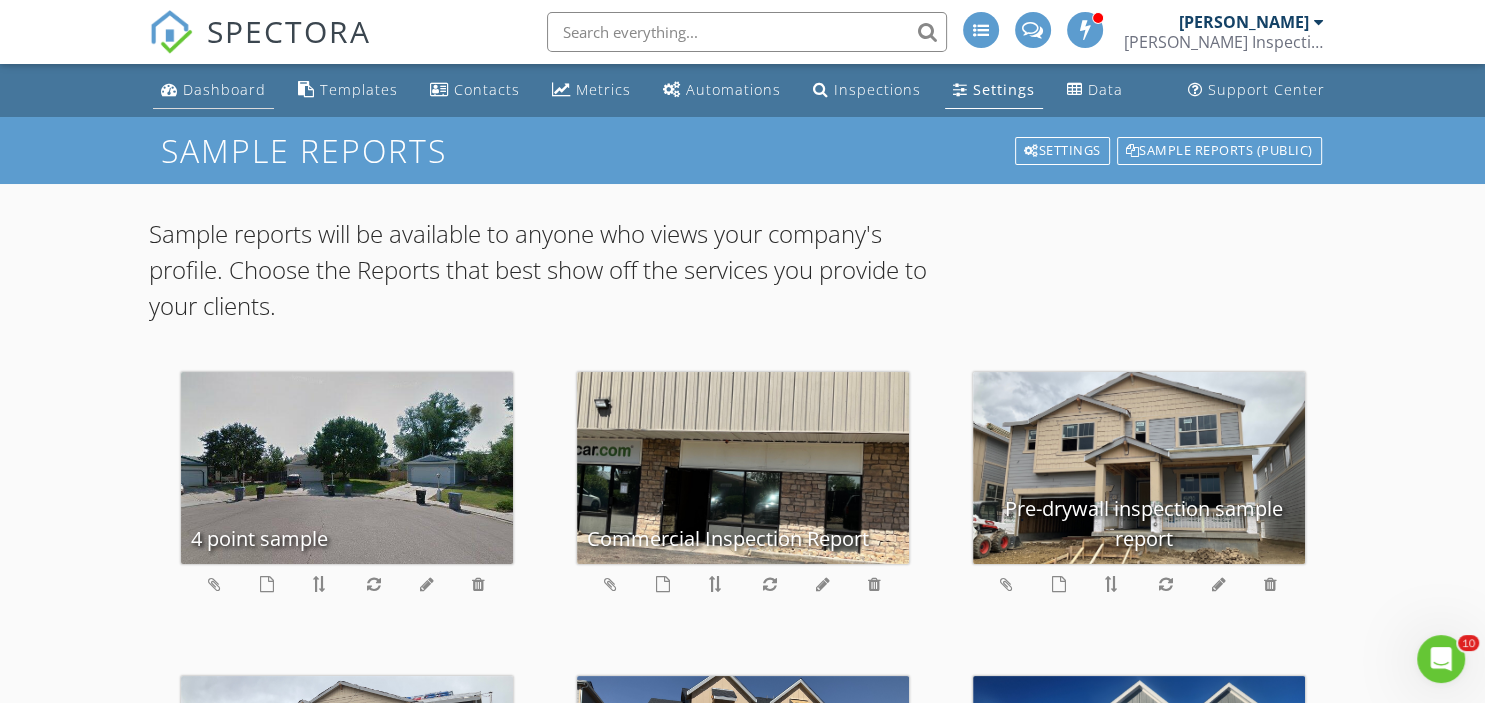 click on "Dashboard" at bounding box center [224, 89] 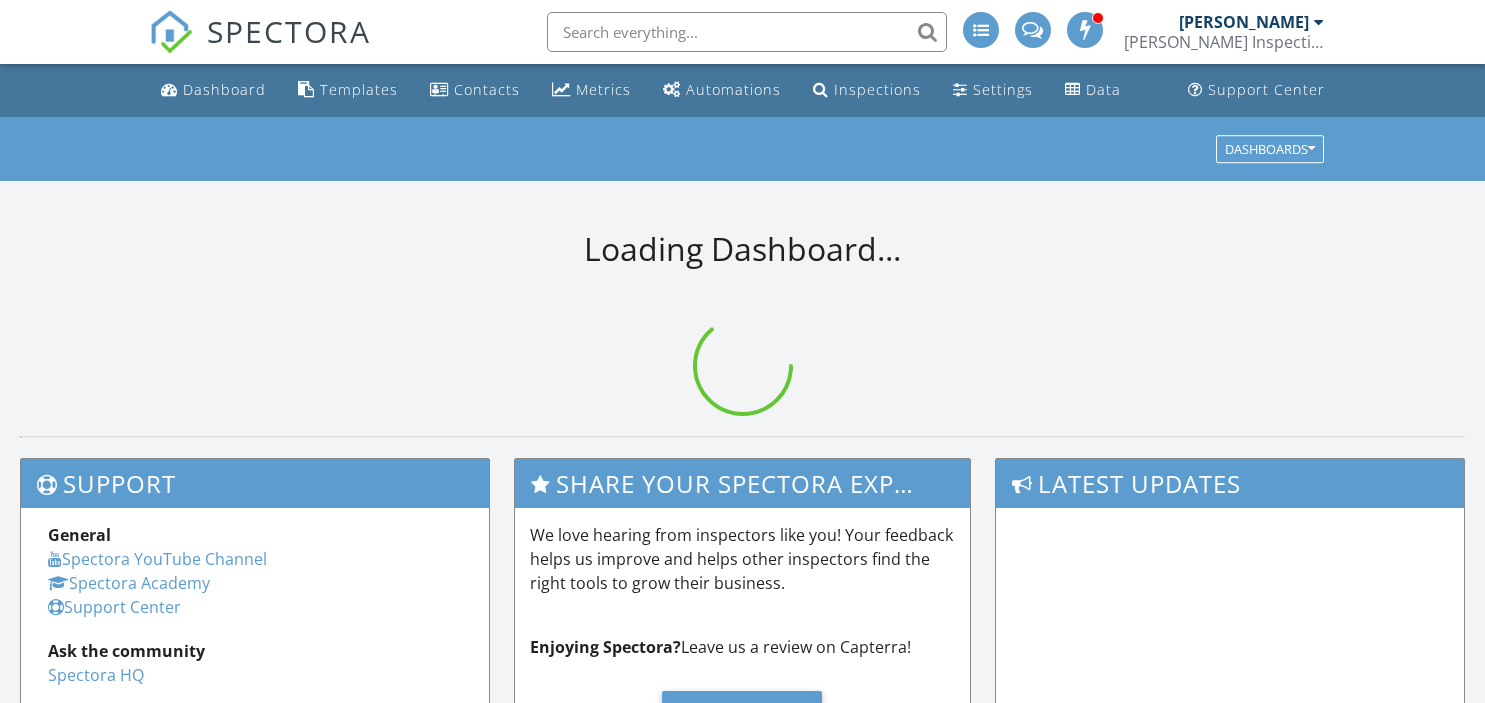 scroll, scrollTop: 0, scrollLeft: 0, axis: both 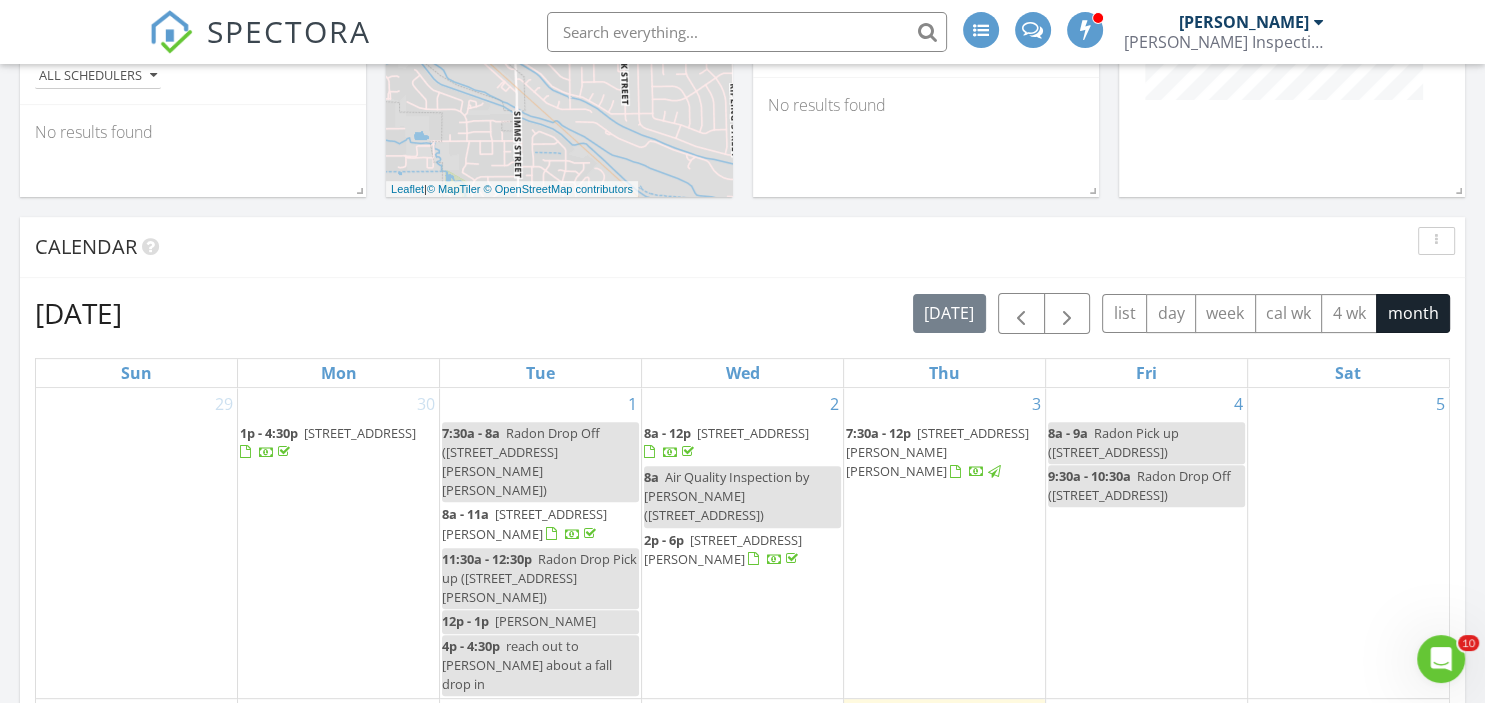 click on "[STREET_ADDRESS][PERSON_NAME]" at bounding box center (723, 549) 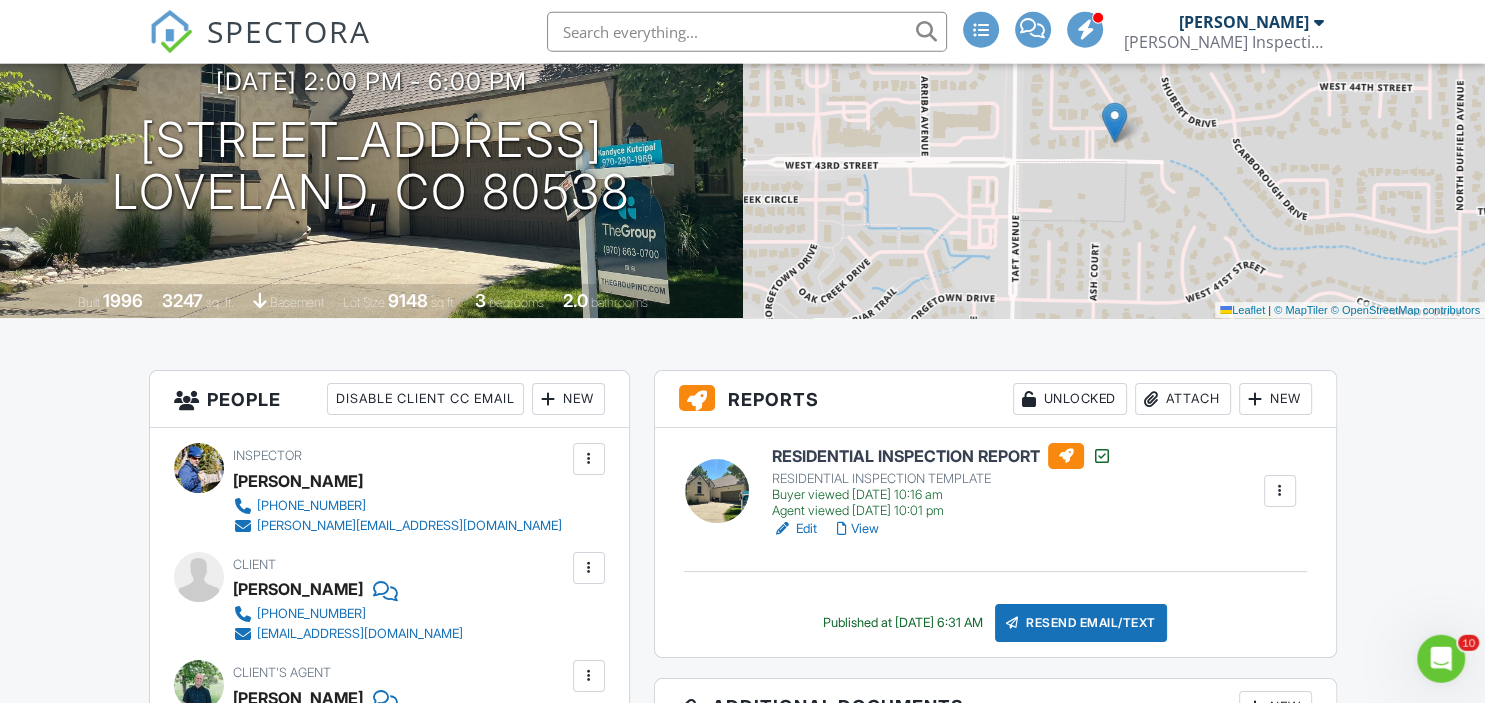 scroll, scrollTop: 0, scrollLeft: 0, axis: both 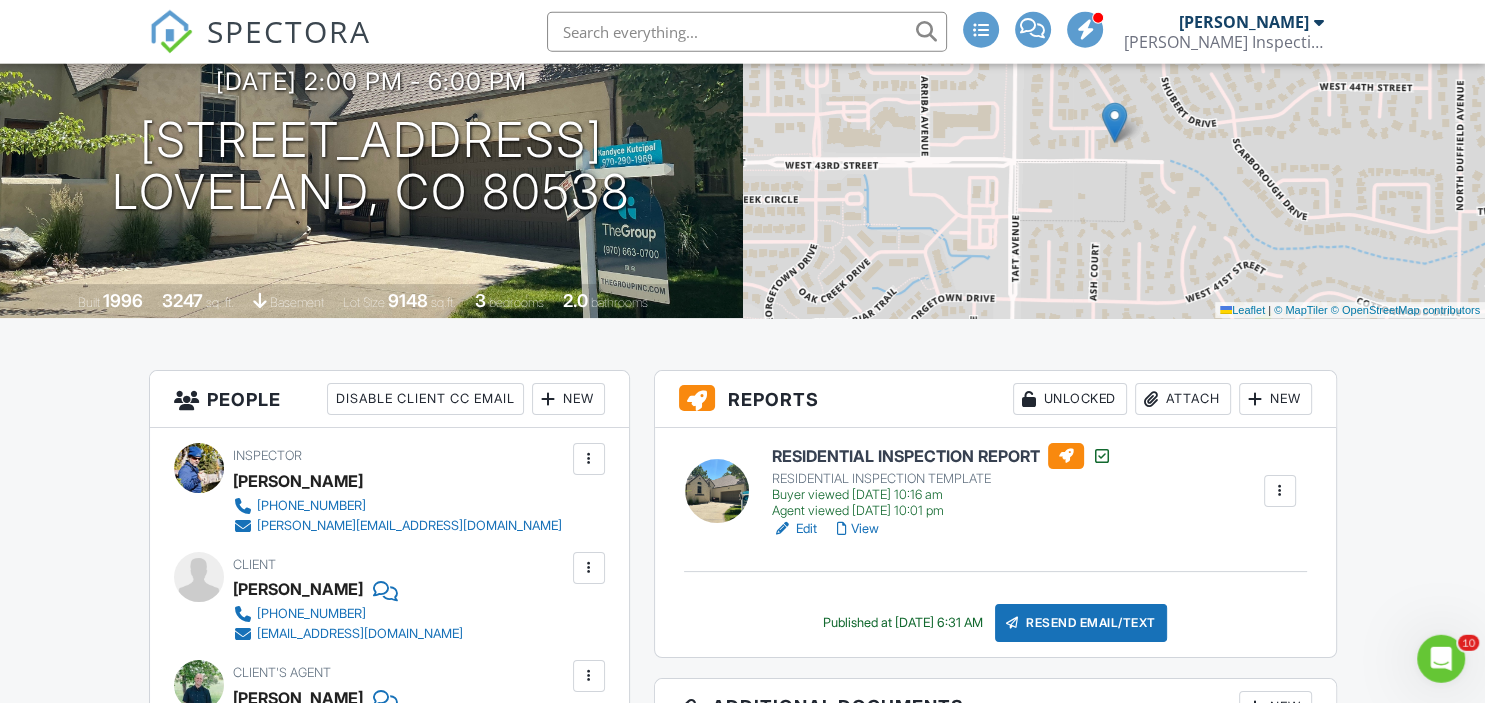 click on "View" at bounding box center [858, 529] 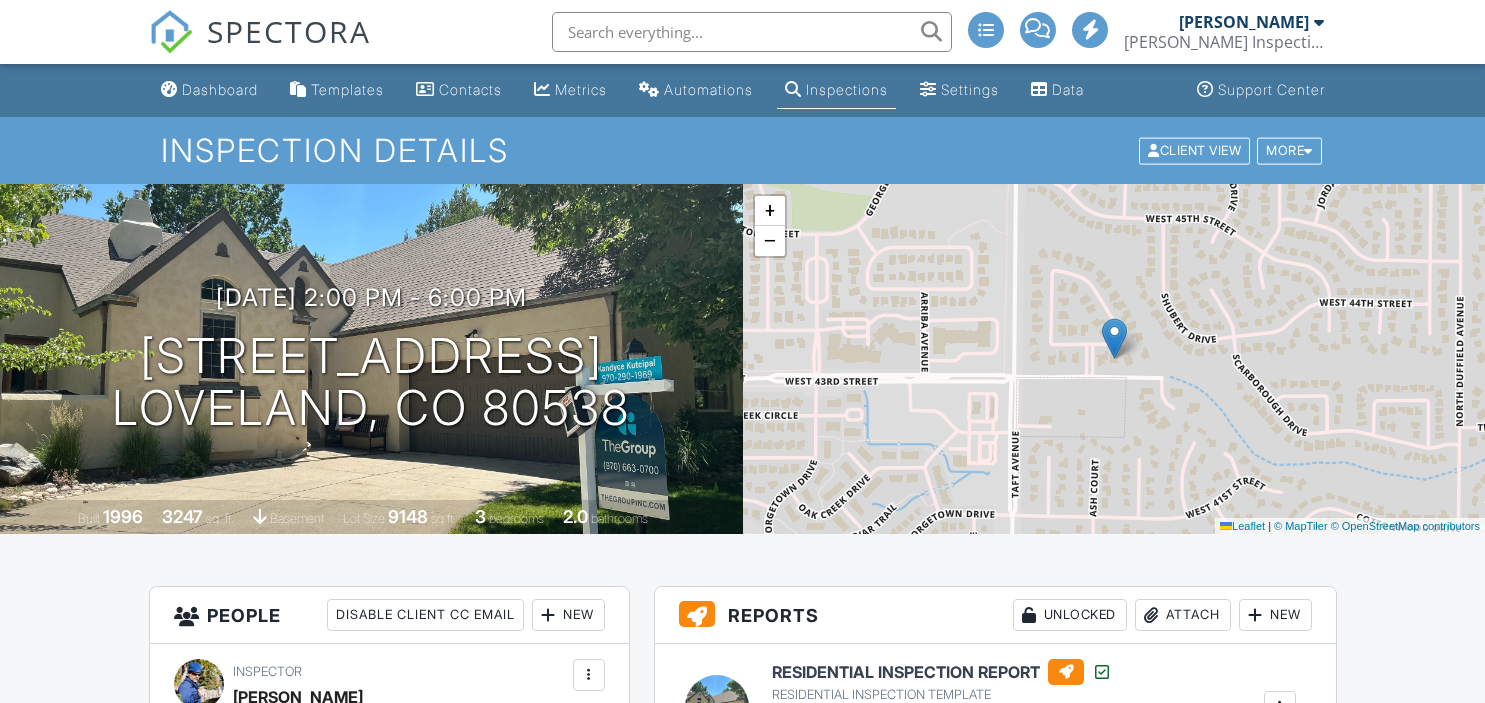 scroll, scrollTop: 217, scrollLeft: 0, axis: vertical 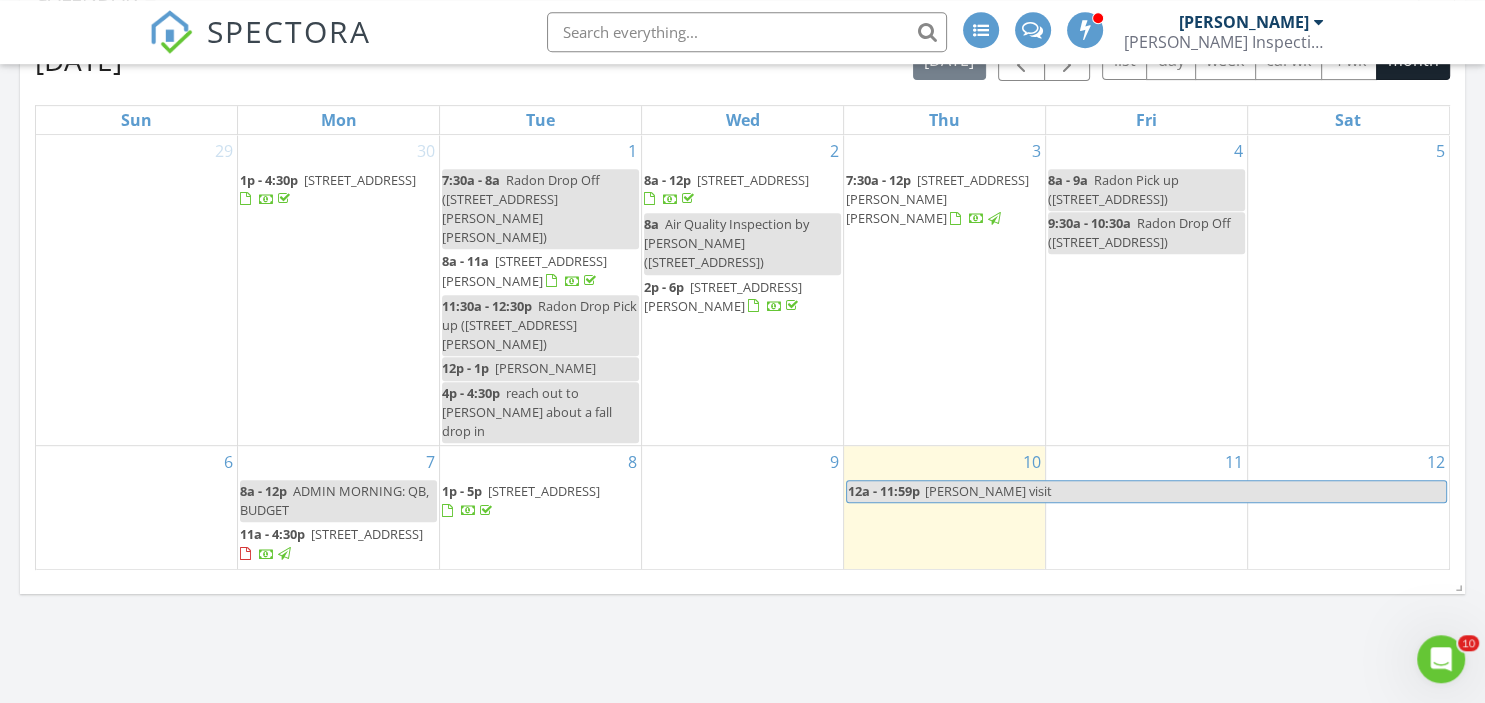 click on "2821 E Cedar Ave 14, Denver 80209" at bounding box center (367, 534) 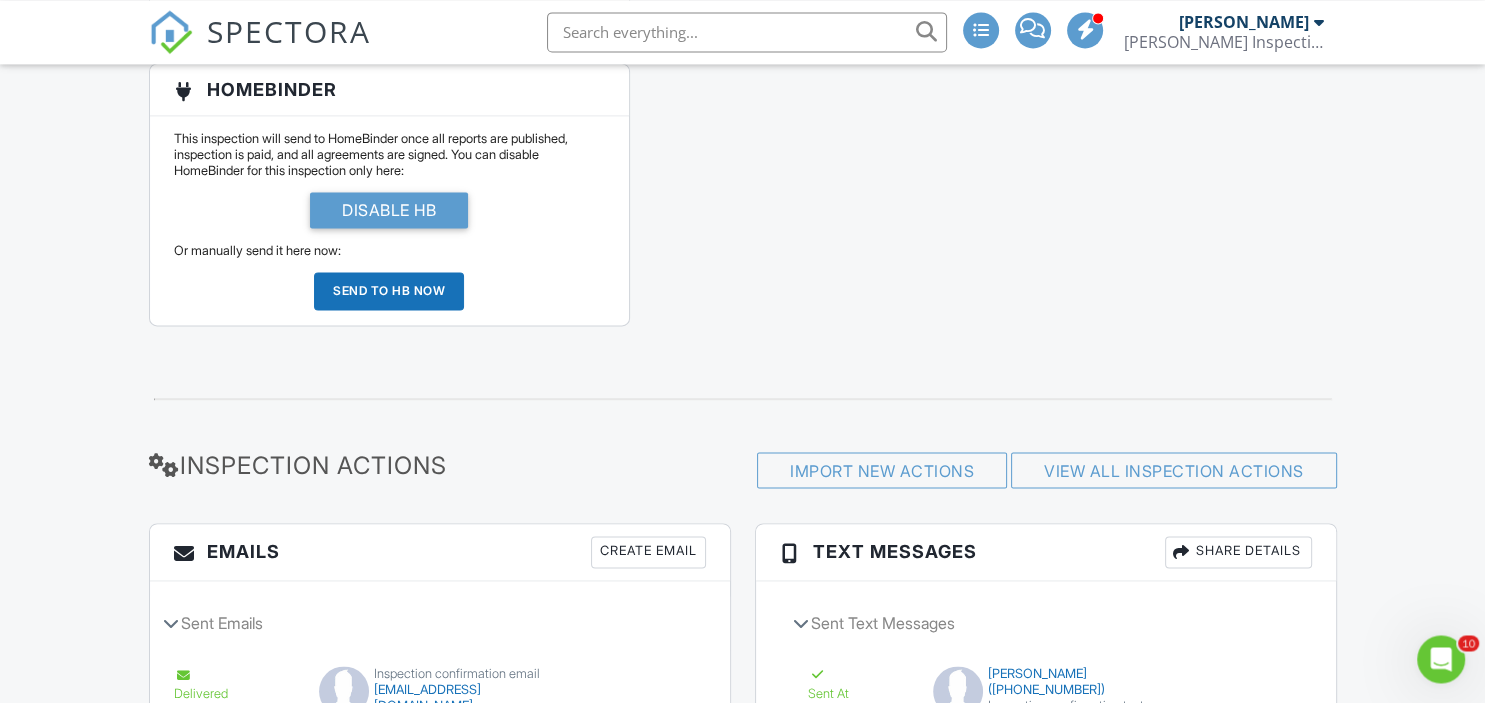 scroll, scrollTop: 2988, scrollLeft: 0, axis: vertical 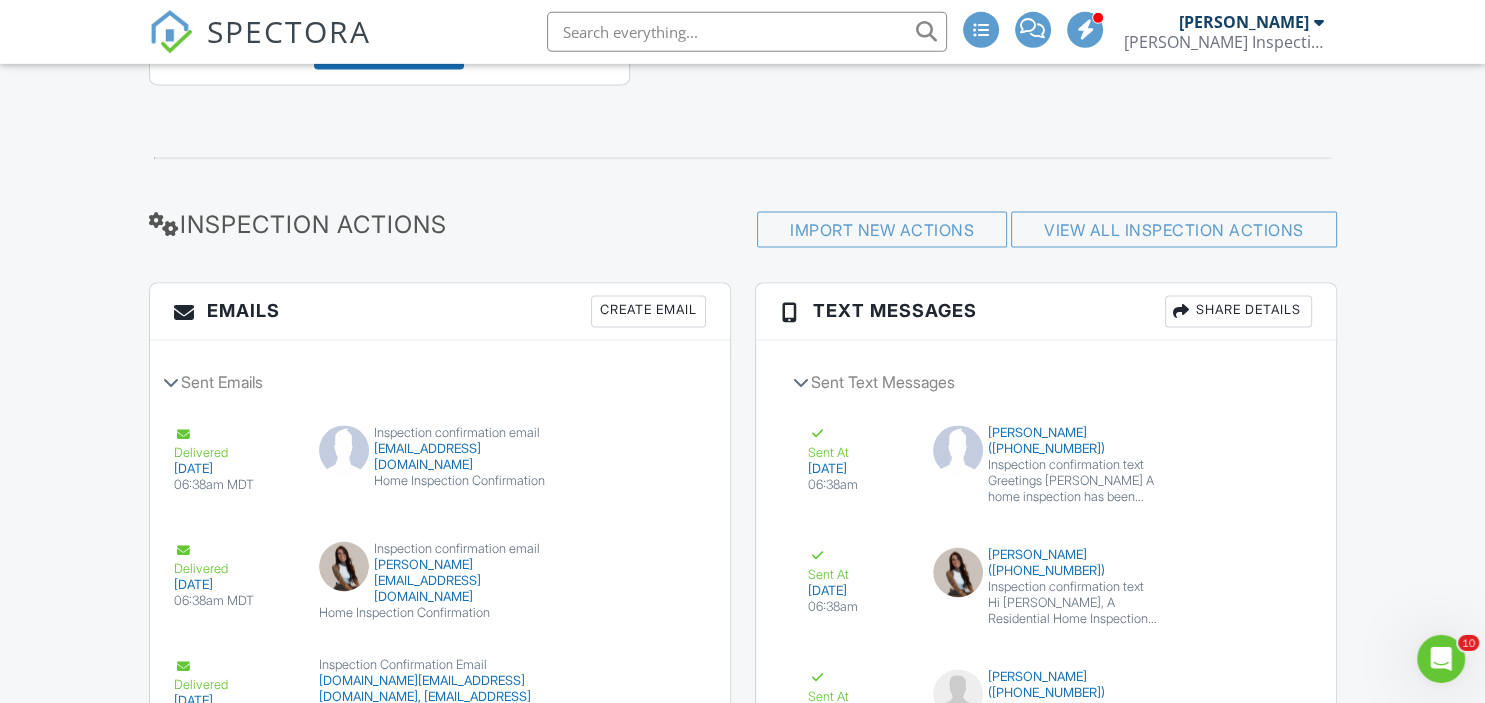 click on "Create Email" at bounding box center (648, 312) 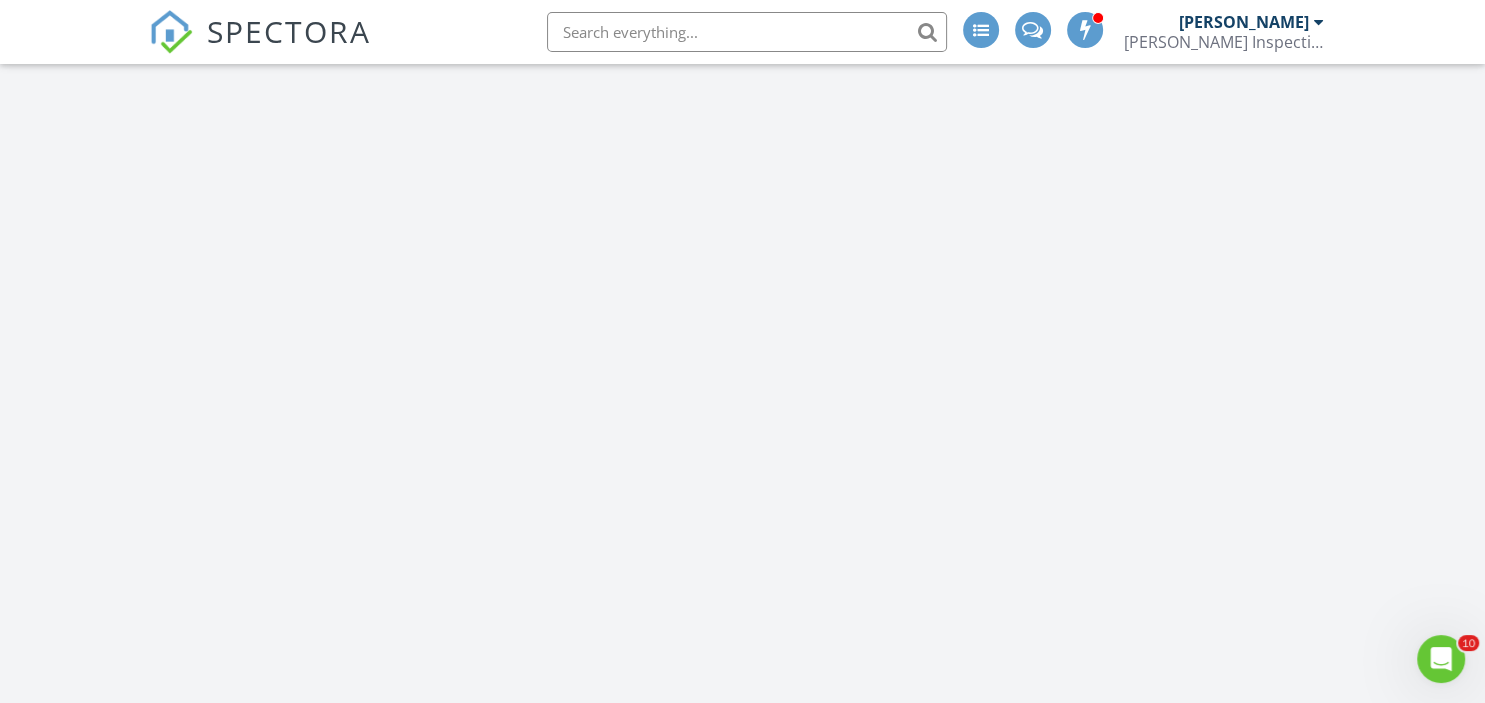 scroll, scrollTop: 0, scrollLeft: 0, axis: both 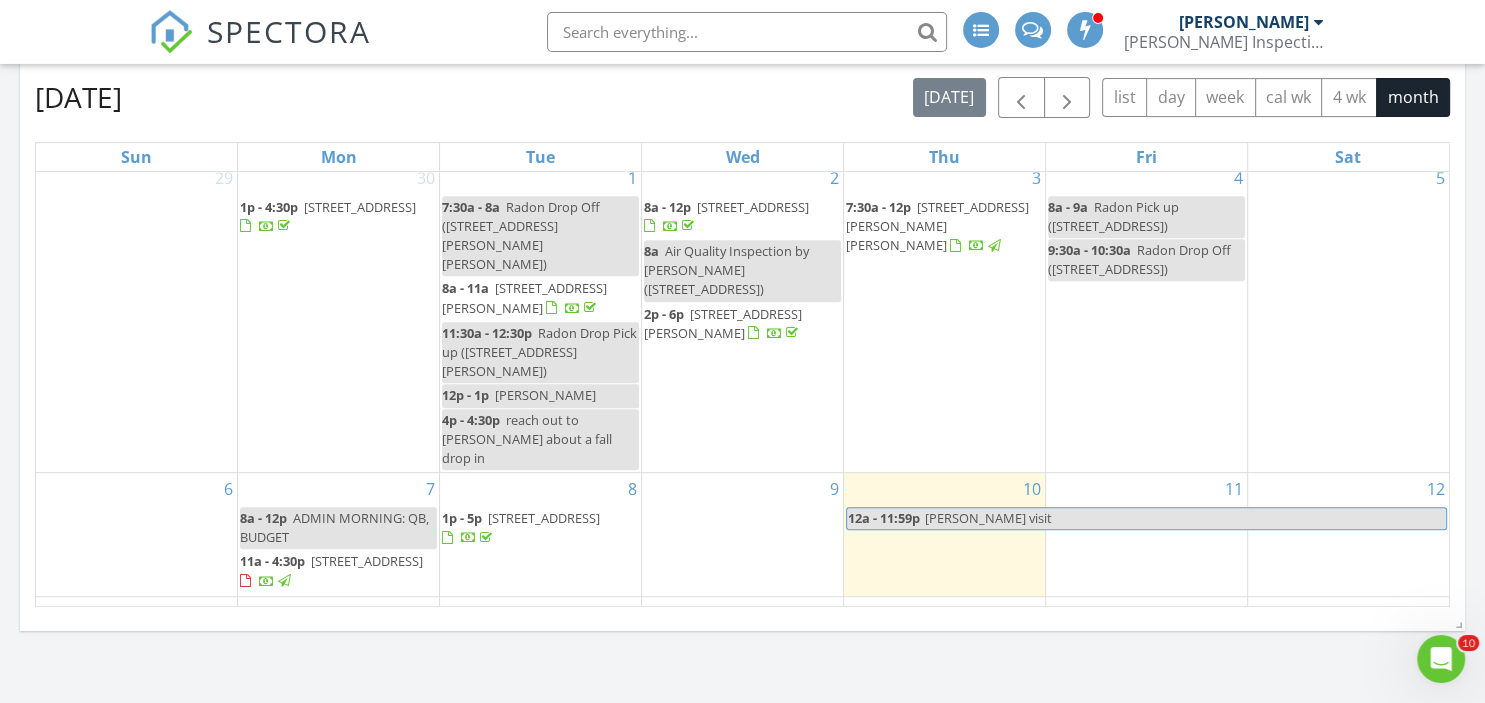 click on "[STREET_ADDRESS]" at bounding box center [360, 207] 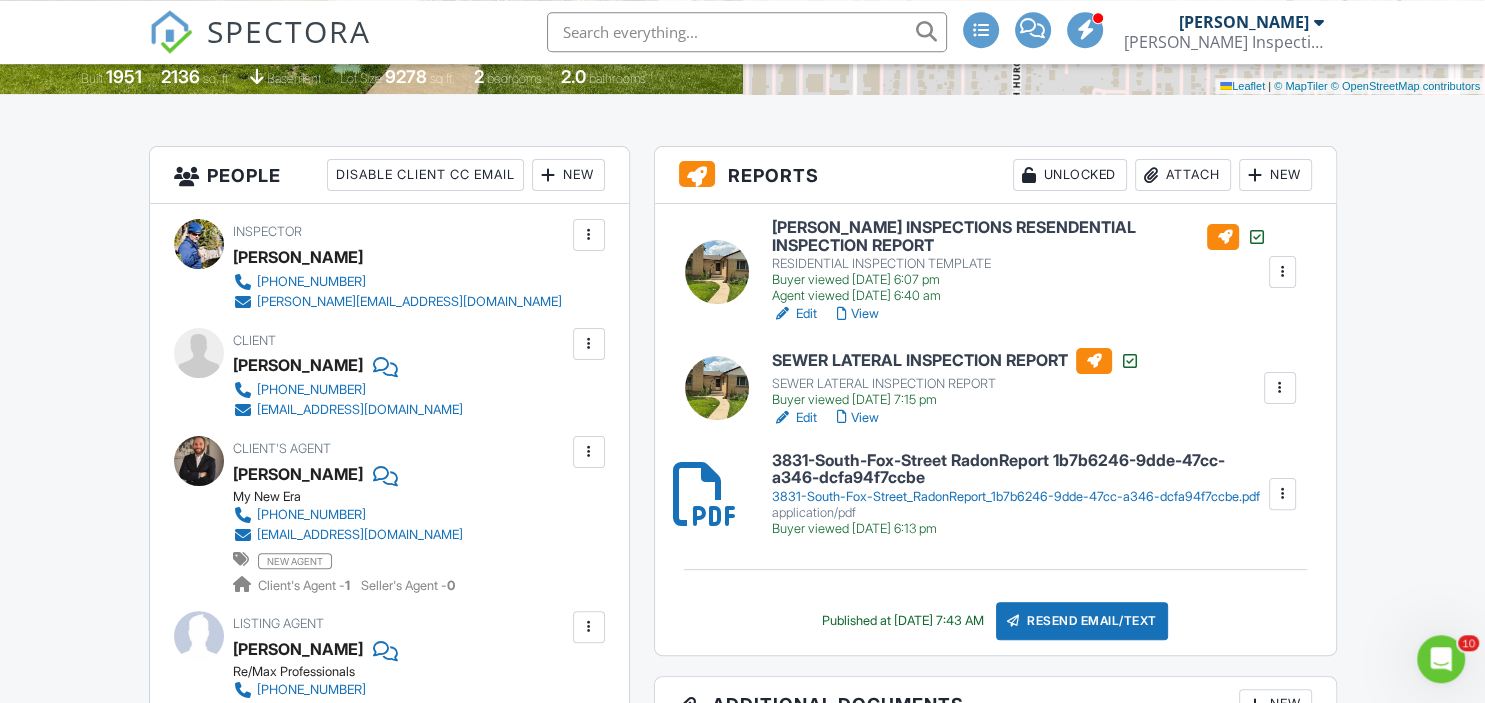 scroll, scrollTop: 444, scrollLeft: 0, axis: vertical 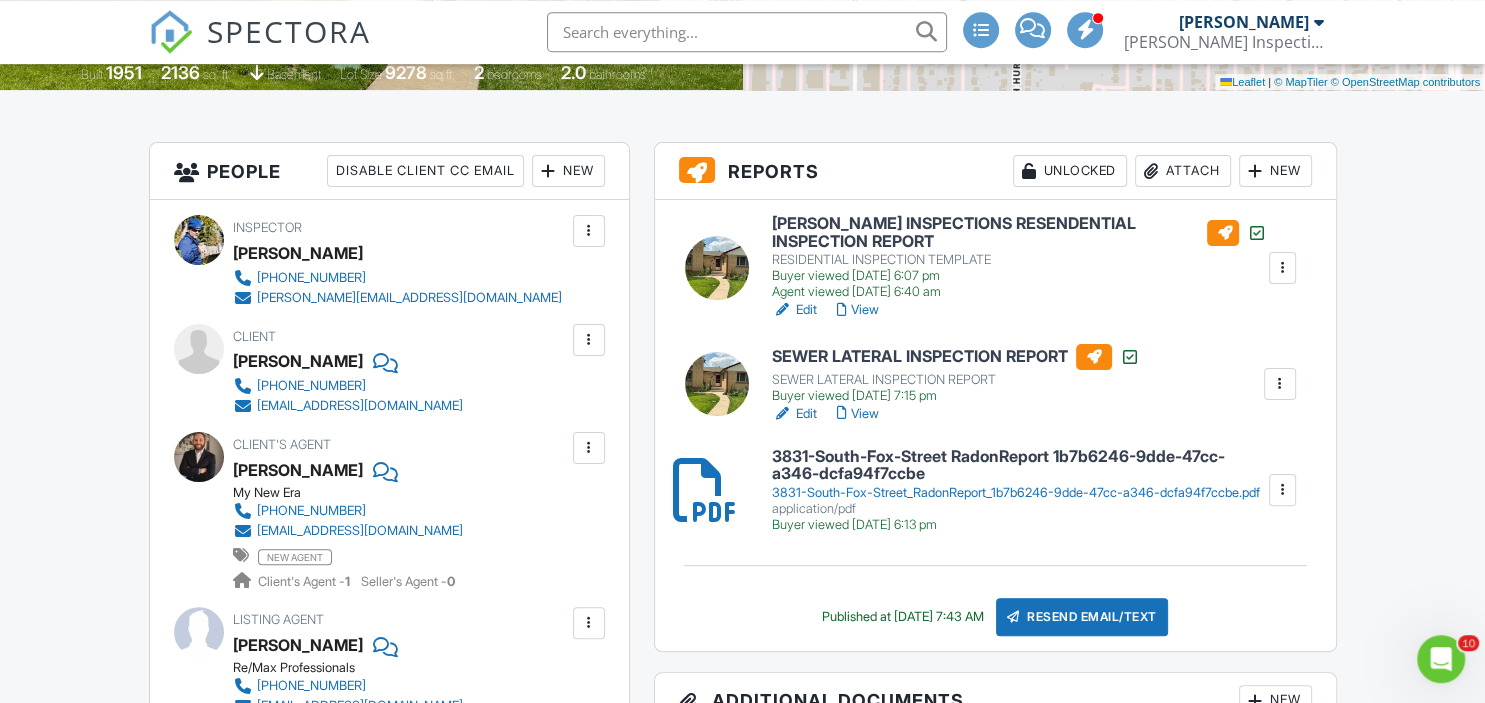 click on "View" at bounding box center (858, 310) 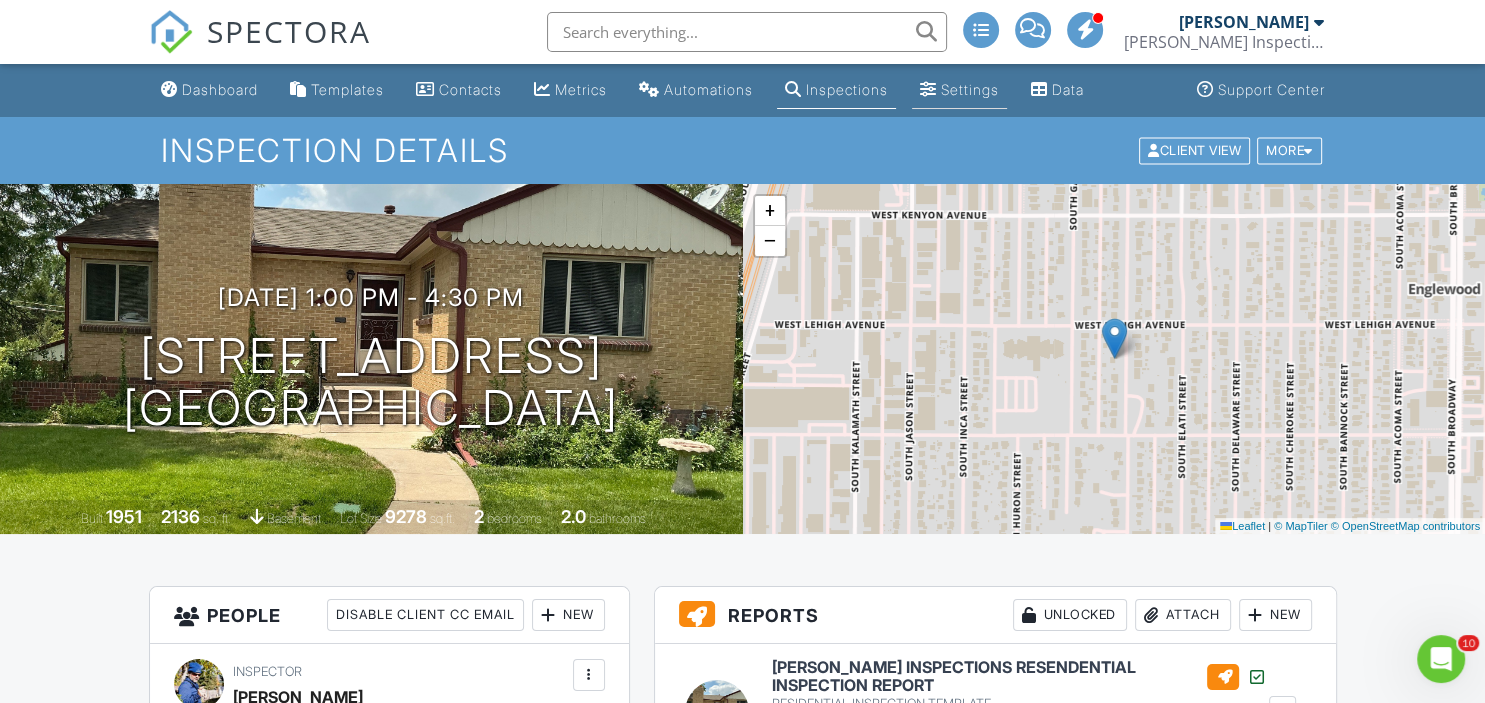 scroll, scrollTop: 0, scrollLeft: 0, axis: both 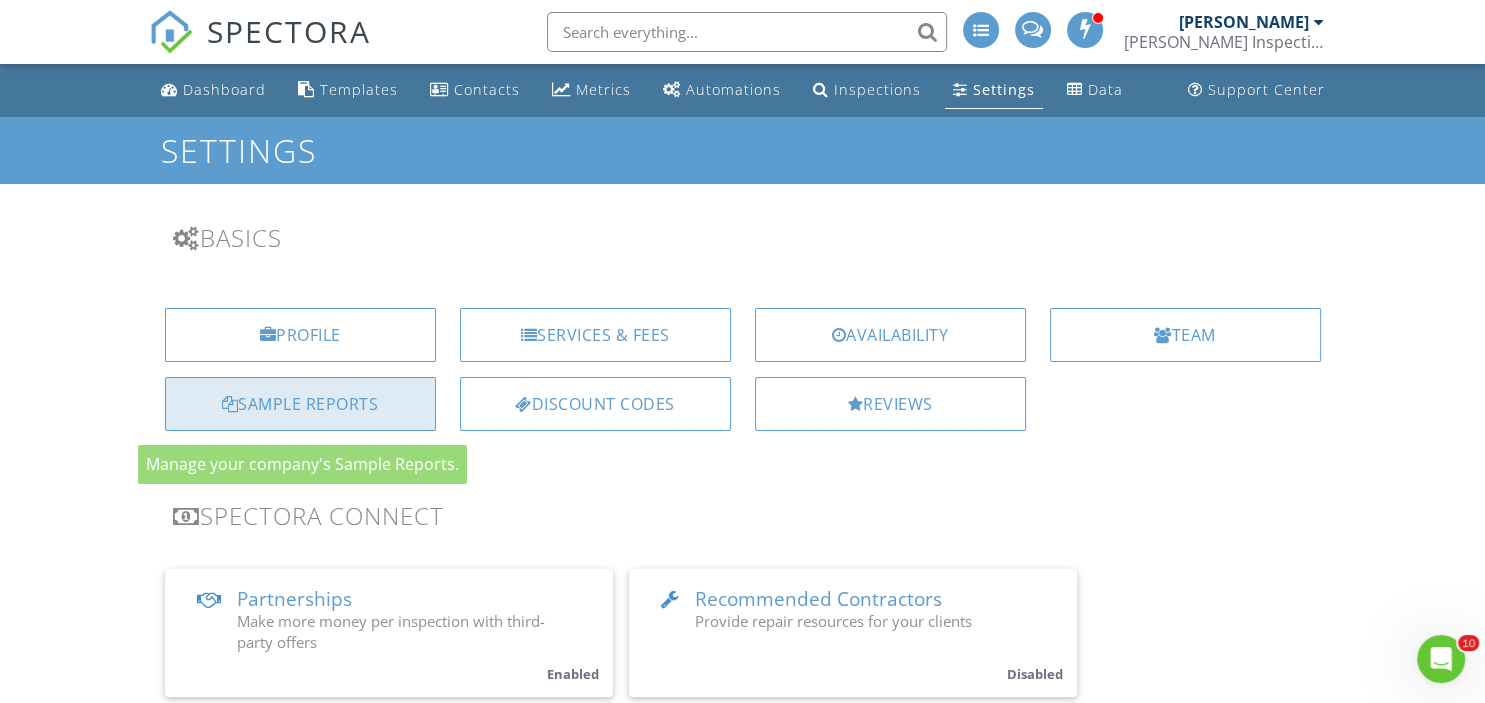click on "Sample Reports" at bounding box center [300, 404] 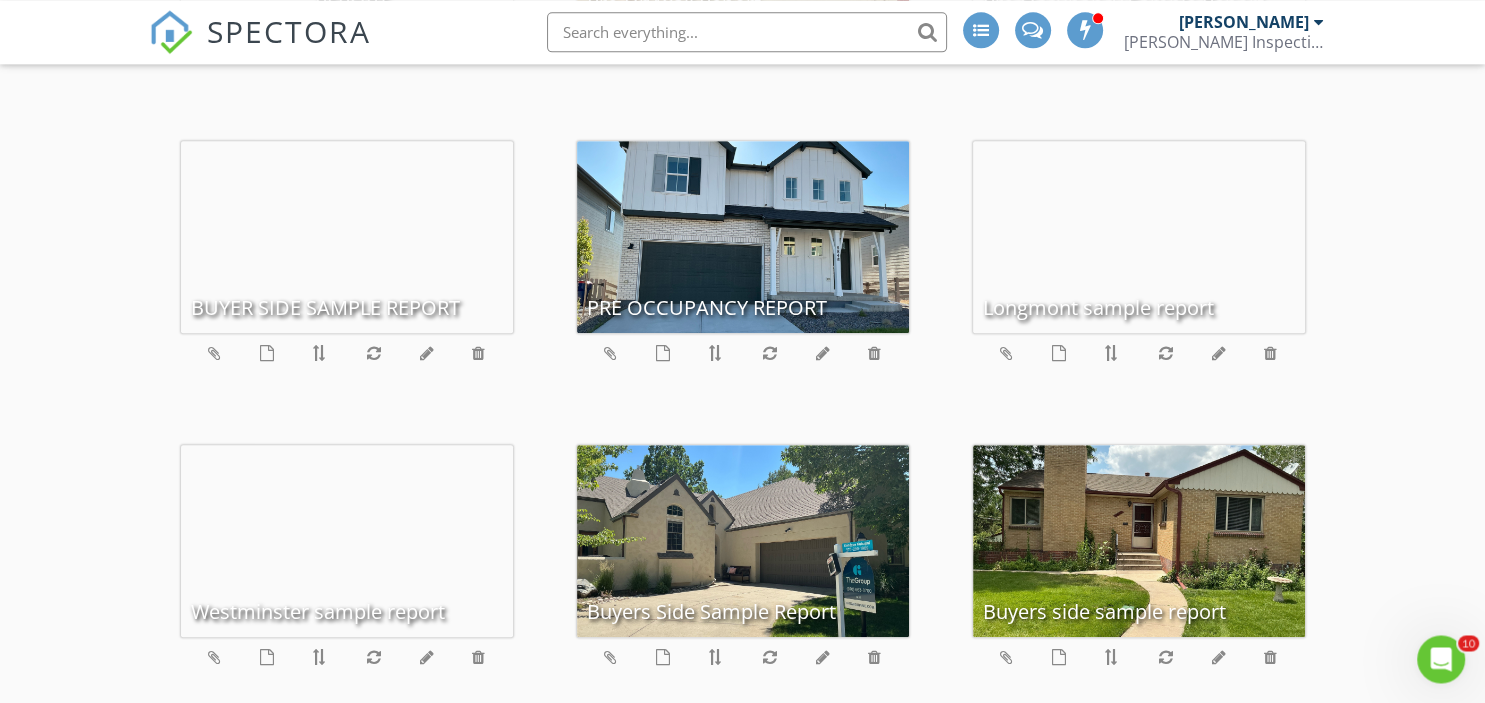 scroll, scrollTop: 884, scrollLeft: 0, axis: vertical 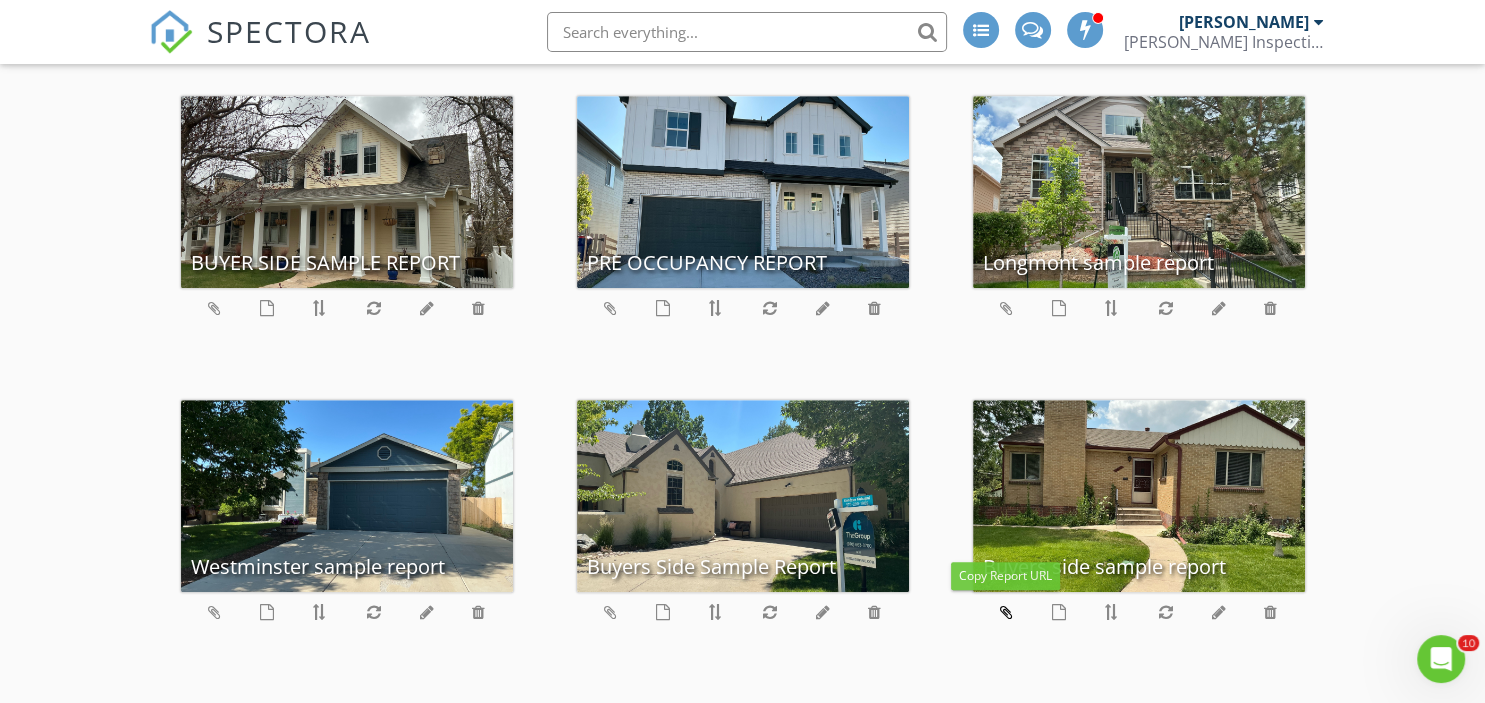 click at bounding box center (1006, 612) 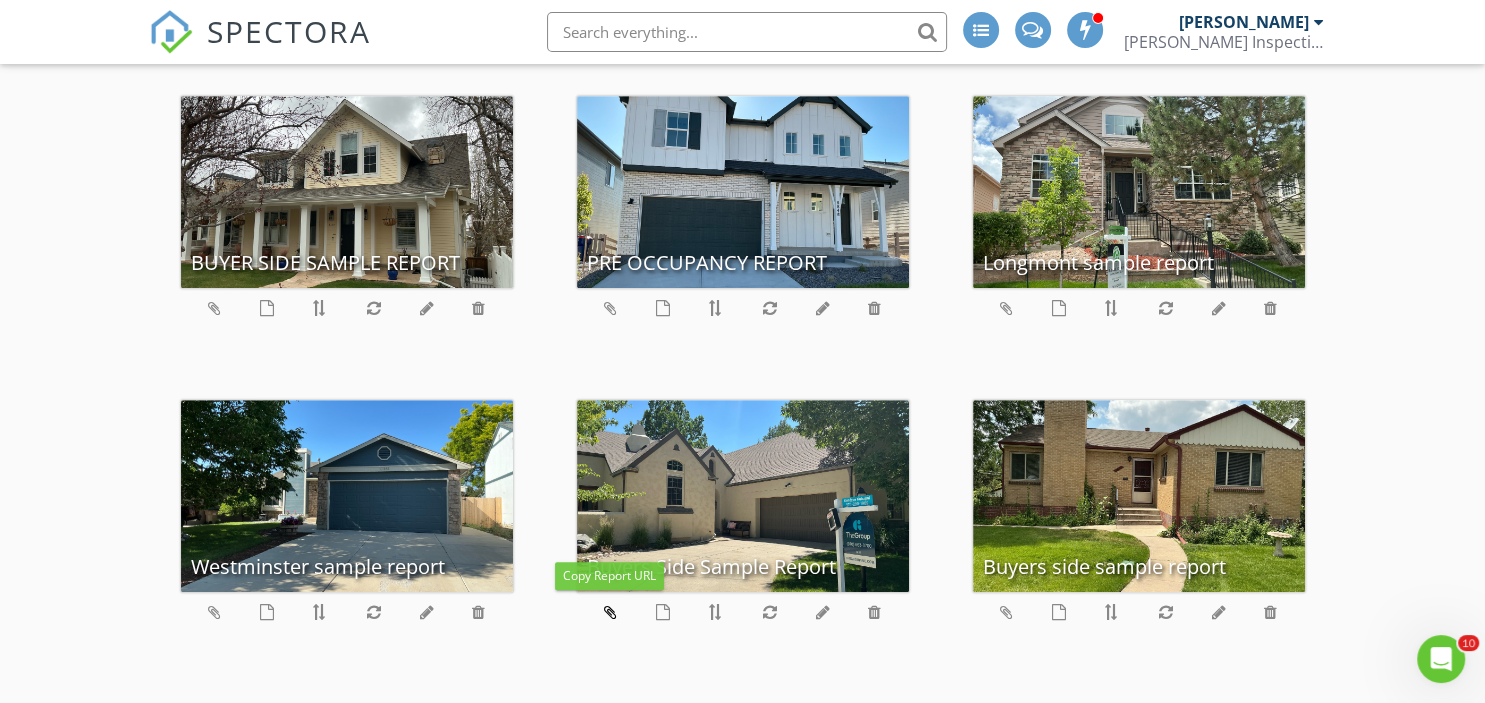click at bounding box center (610, 612) 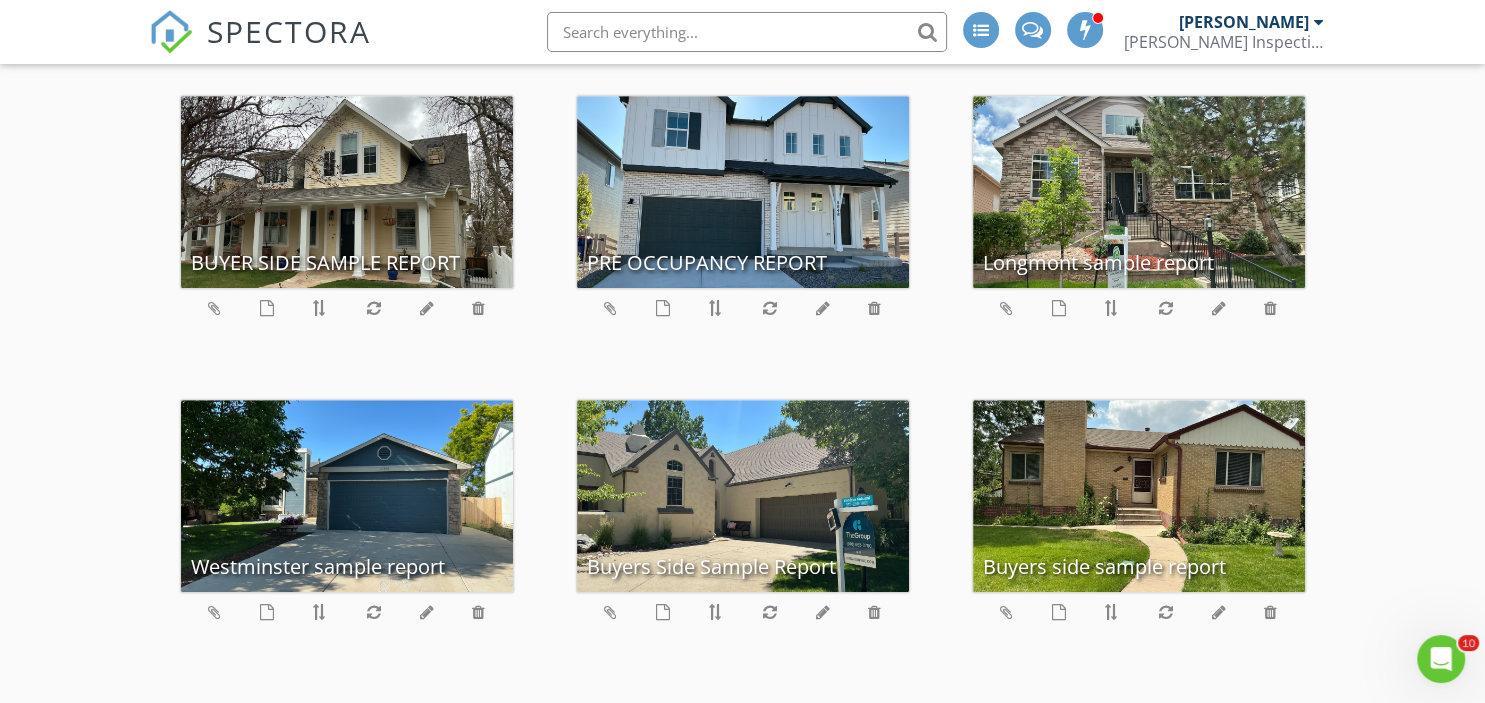 click at bounding box center [171, 32] 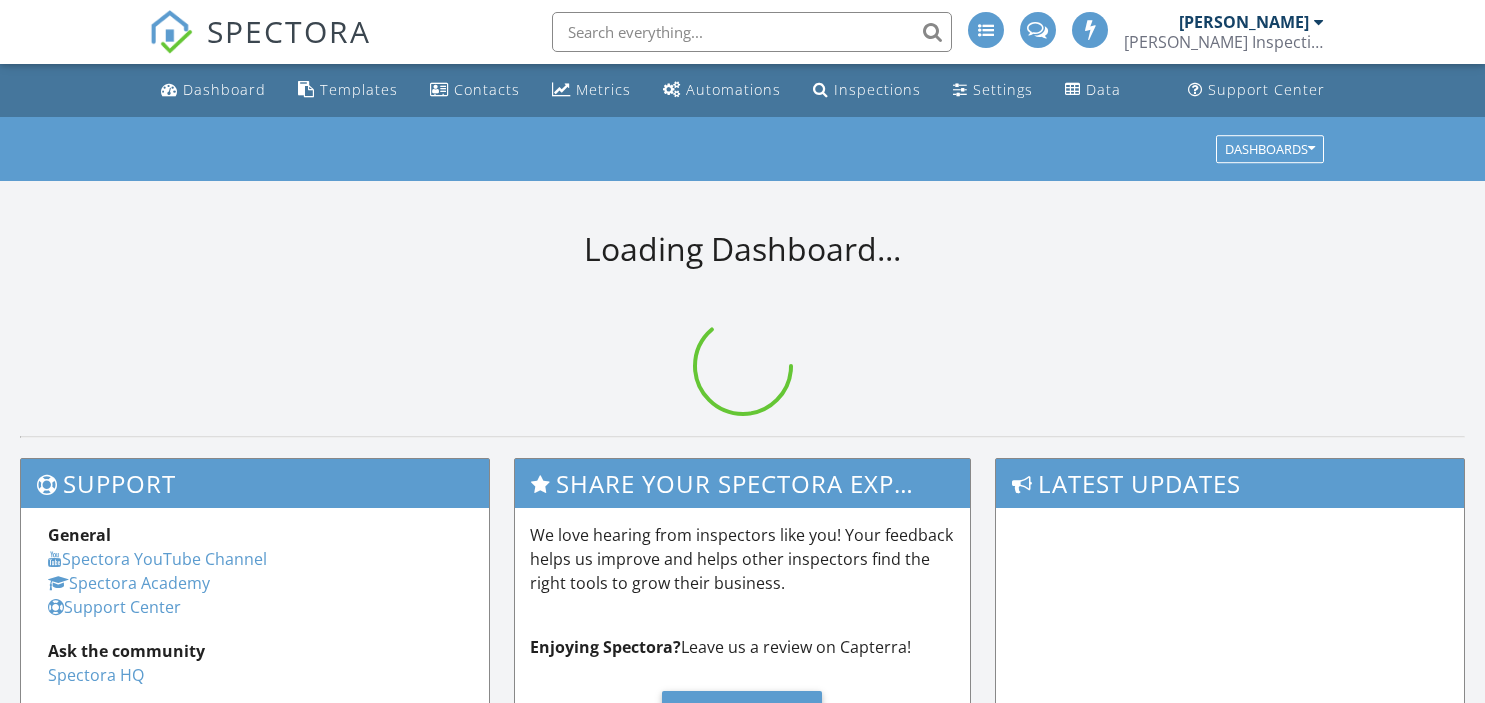 scroll, scrollTop: 0, scrollLeft: 0, axis: both 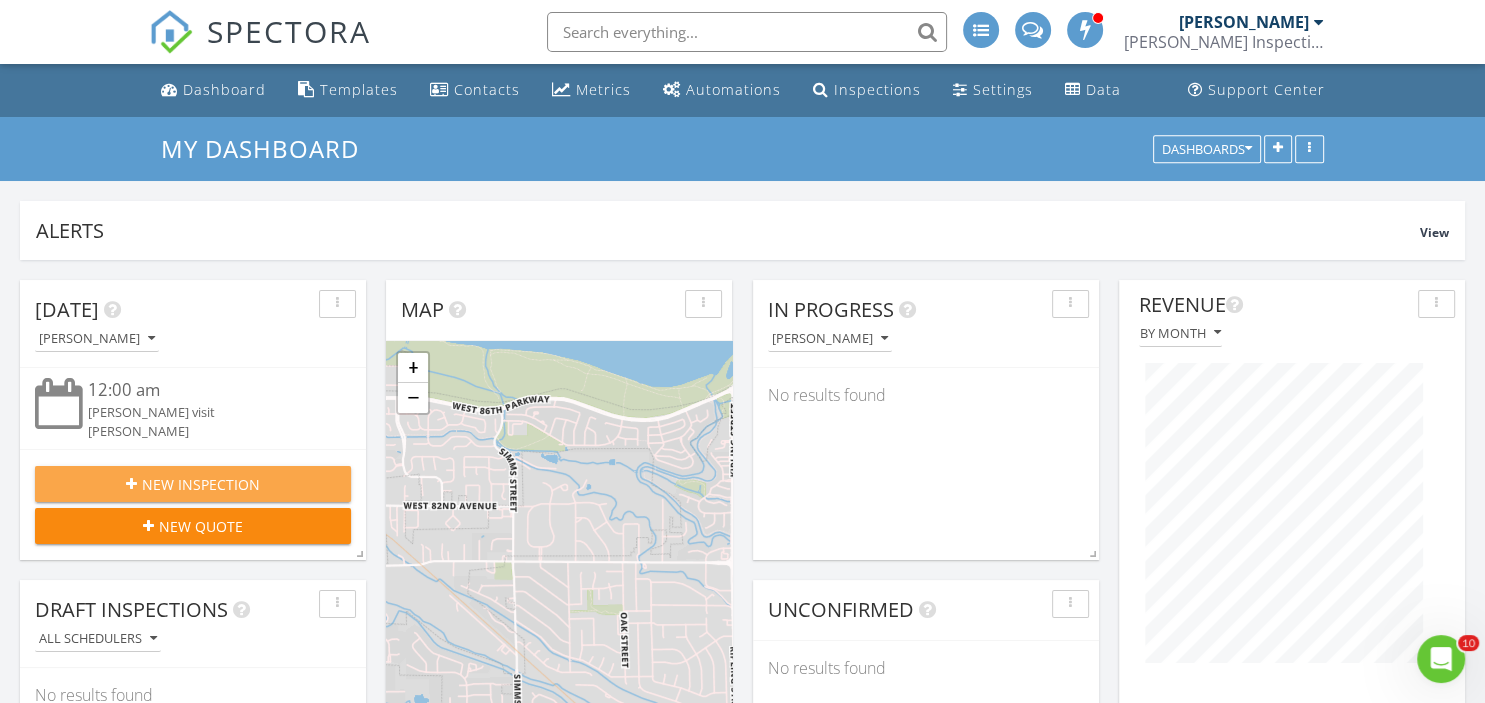 click on "New Inspection" at bounding box center (201, 484) 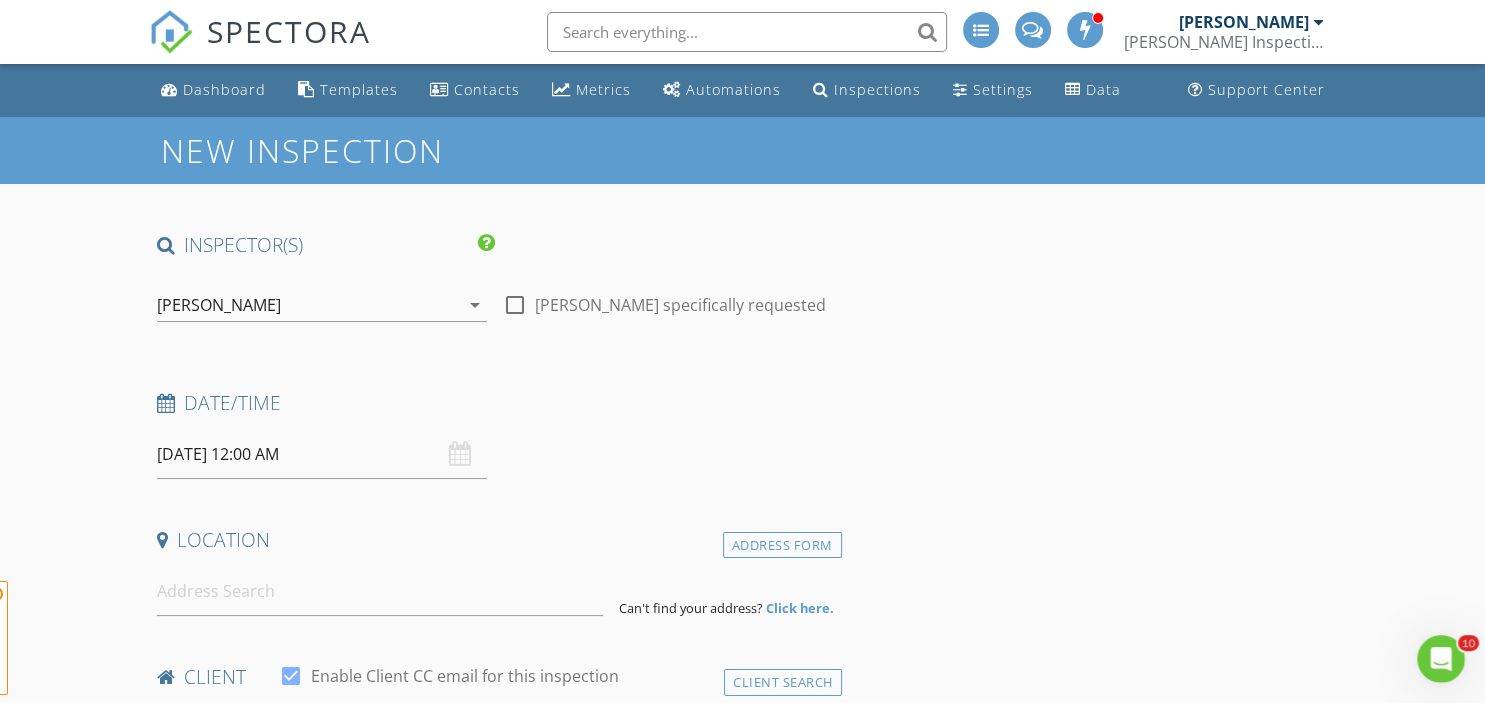scroll, scrollTop: 0, scrollLeft: 0, axis: both 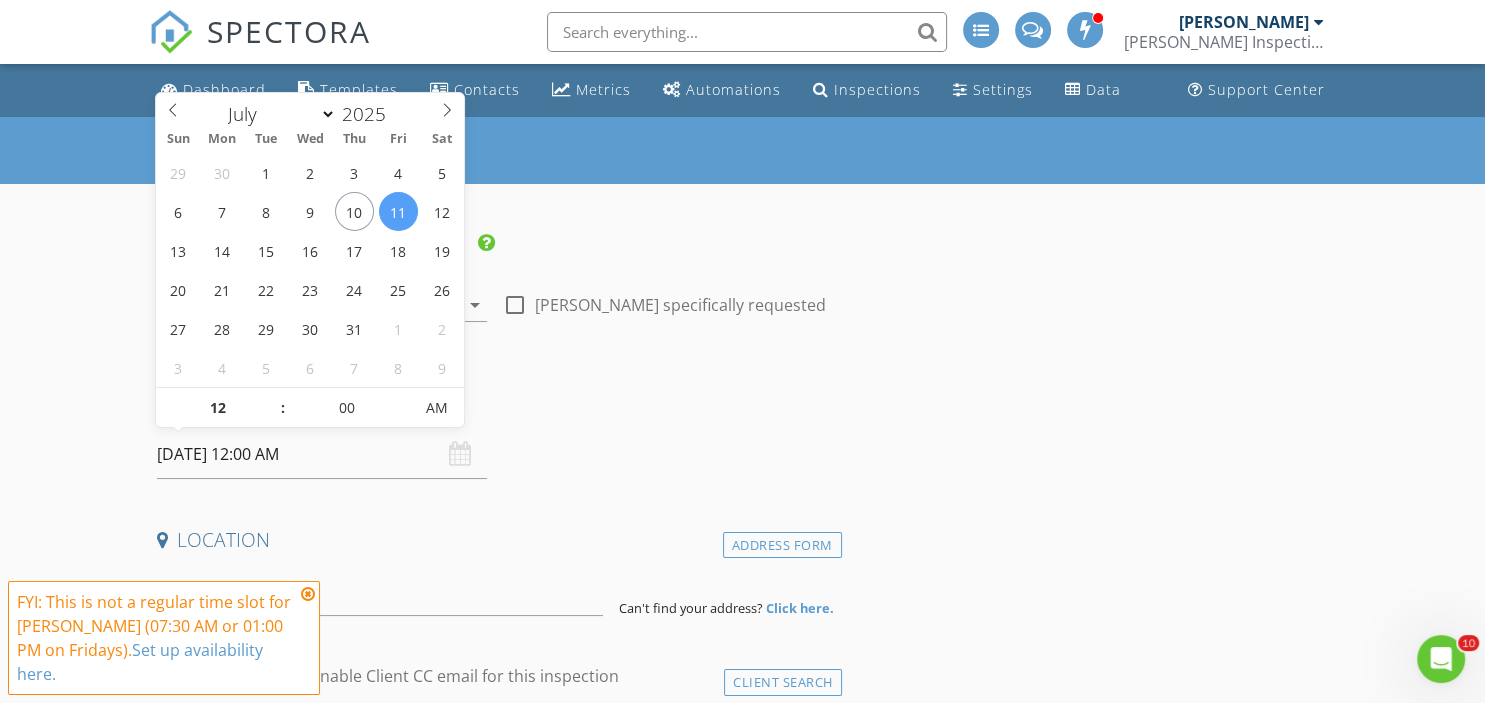 click on "07/11/2025 12:00 AM" at bounding box center (322, 454) 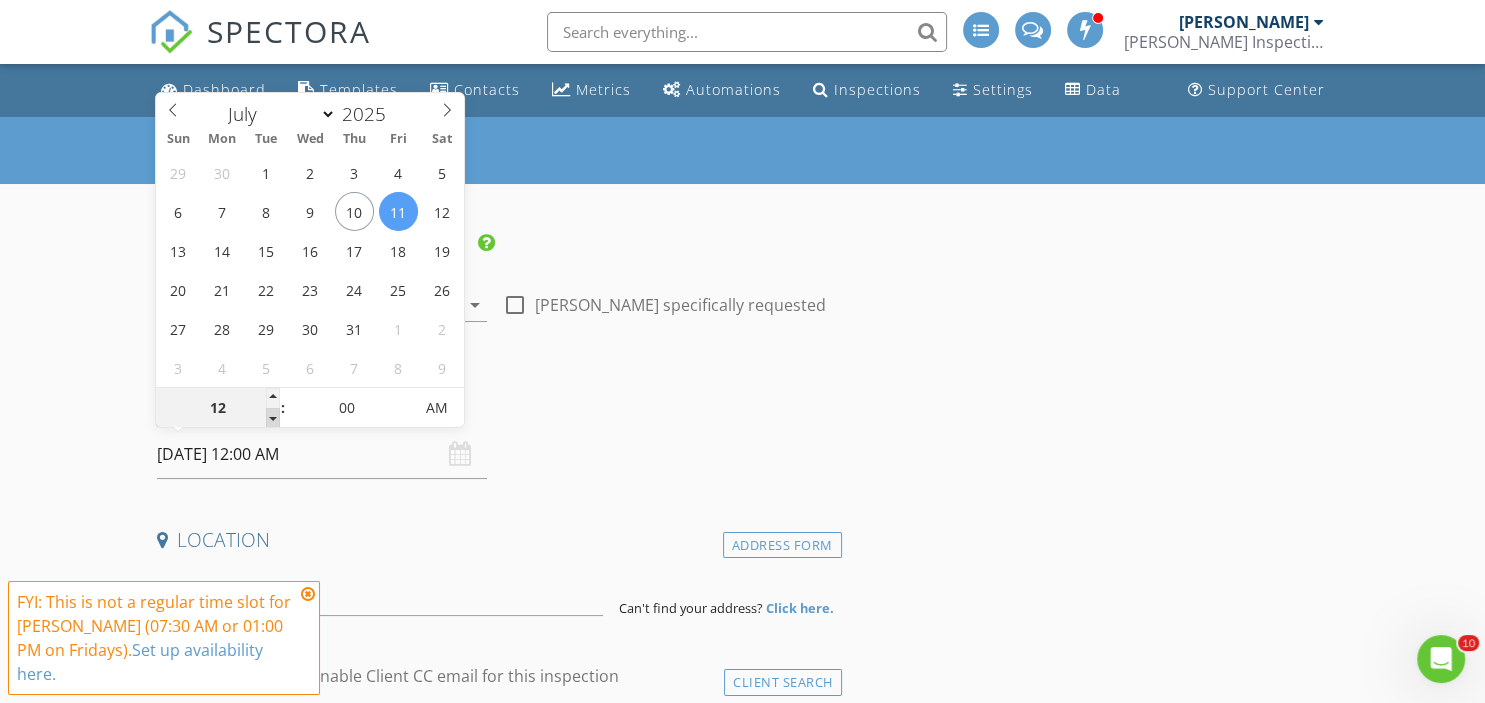 type on "11" 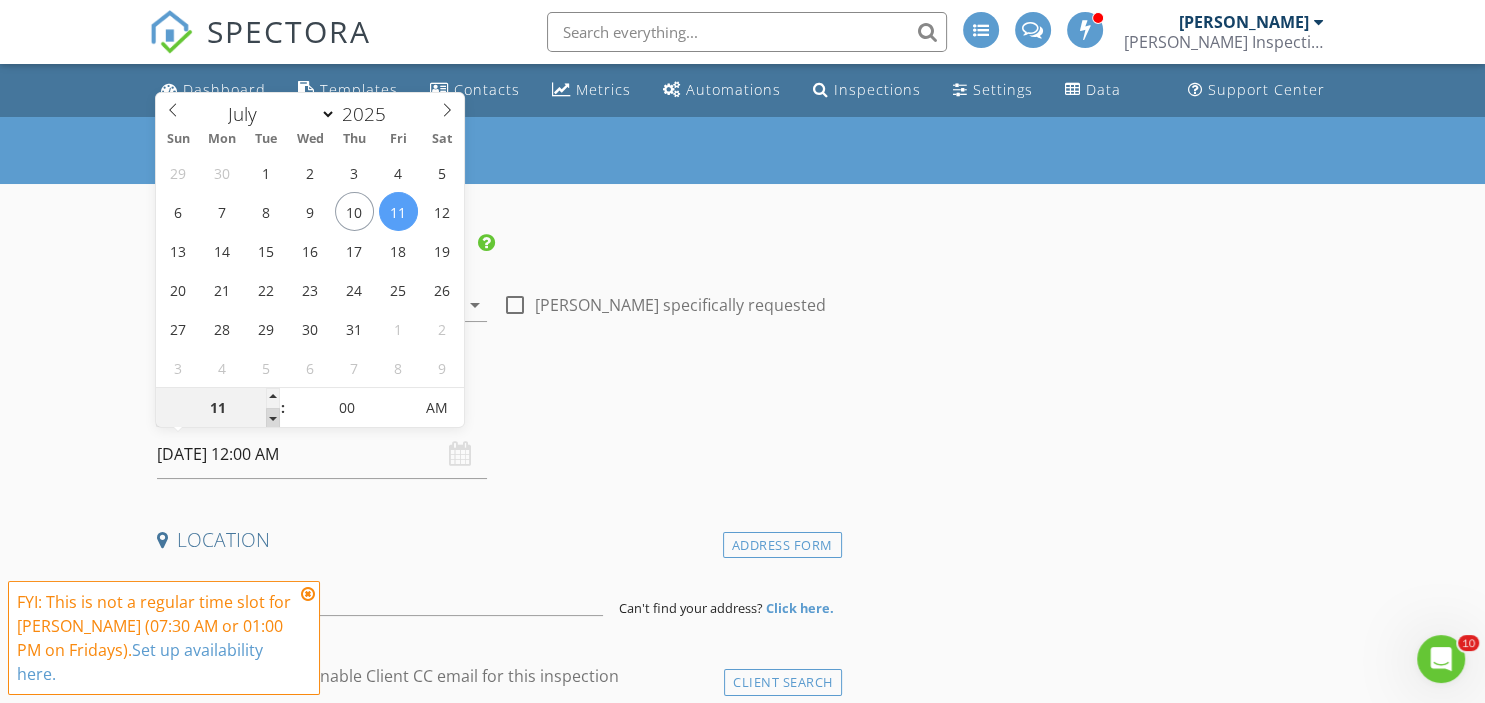 type on "07/11/2025 11:00 PM" 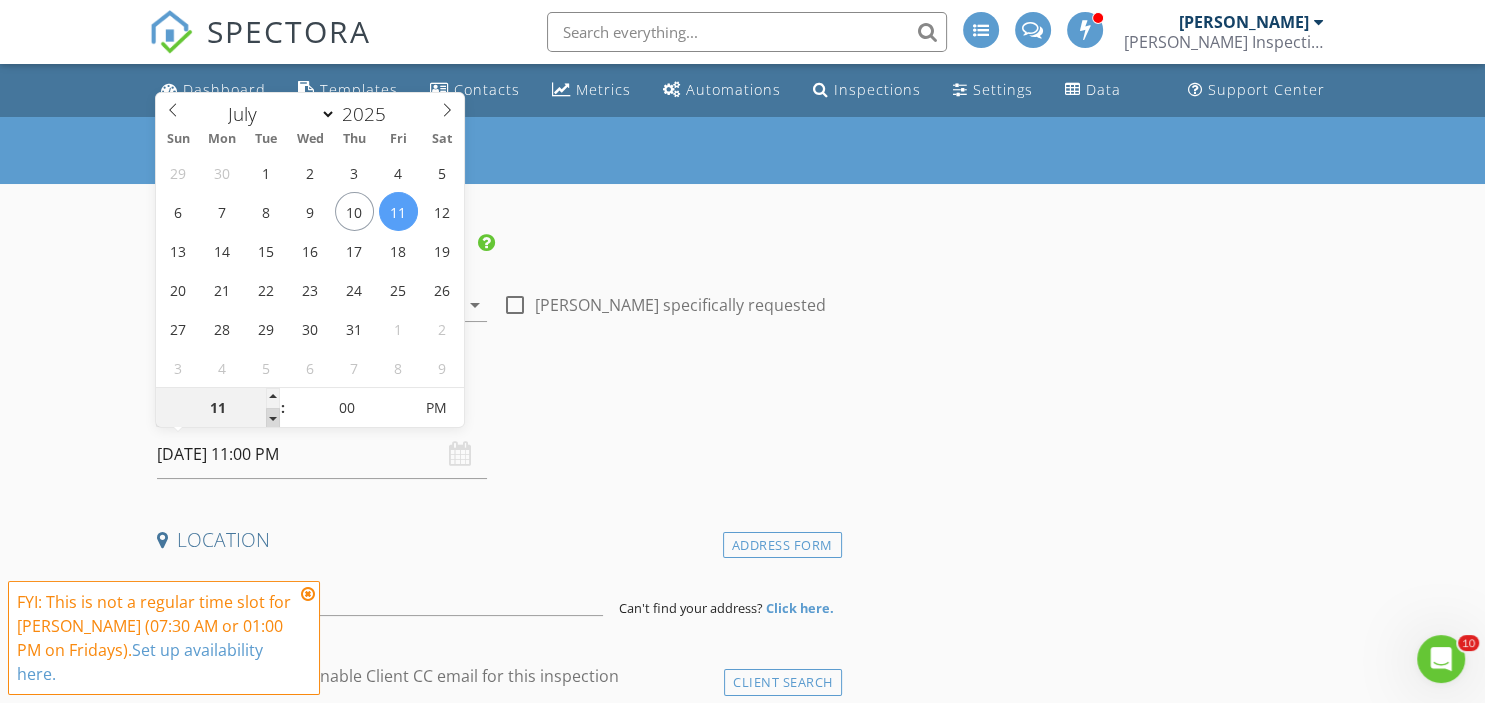 click at bounding box center [273, 418] 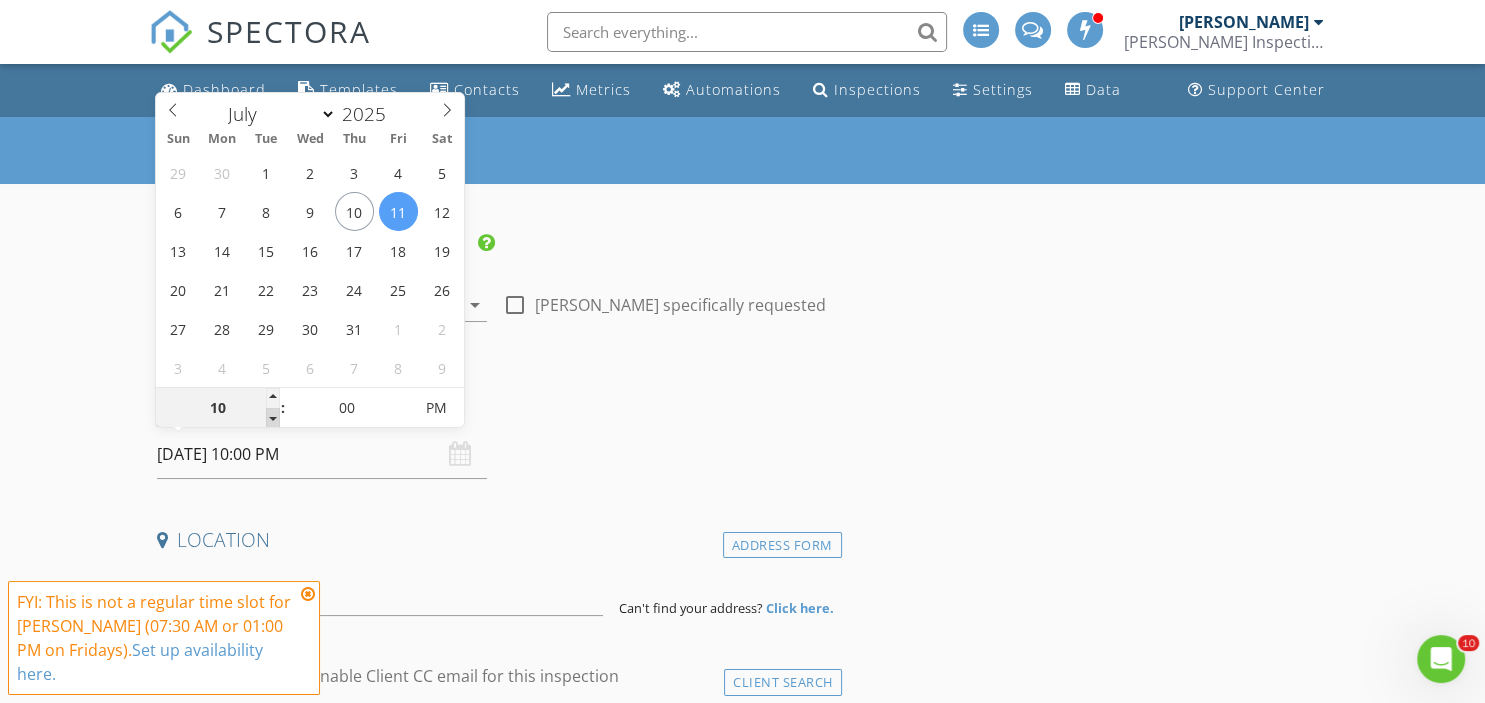 click at bounding box center (273, 418) 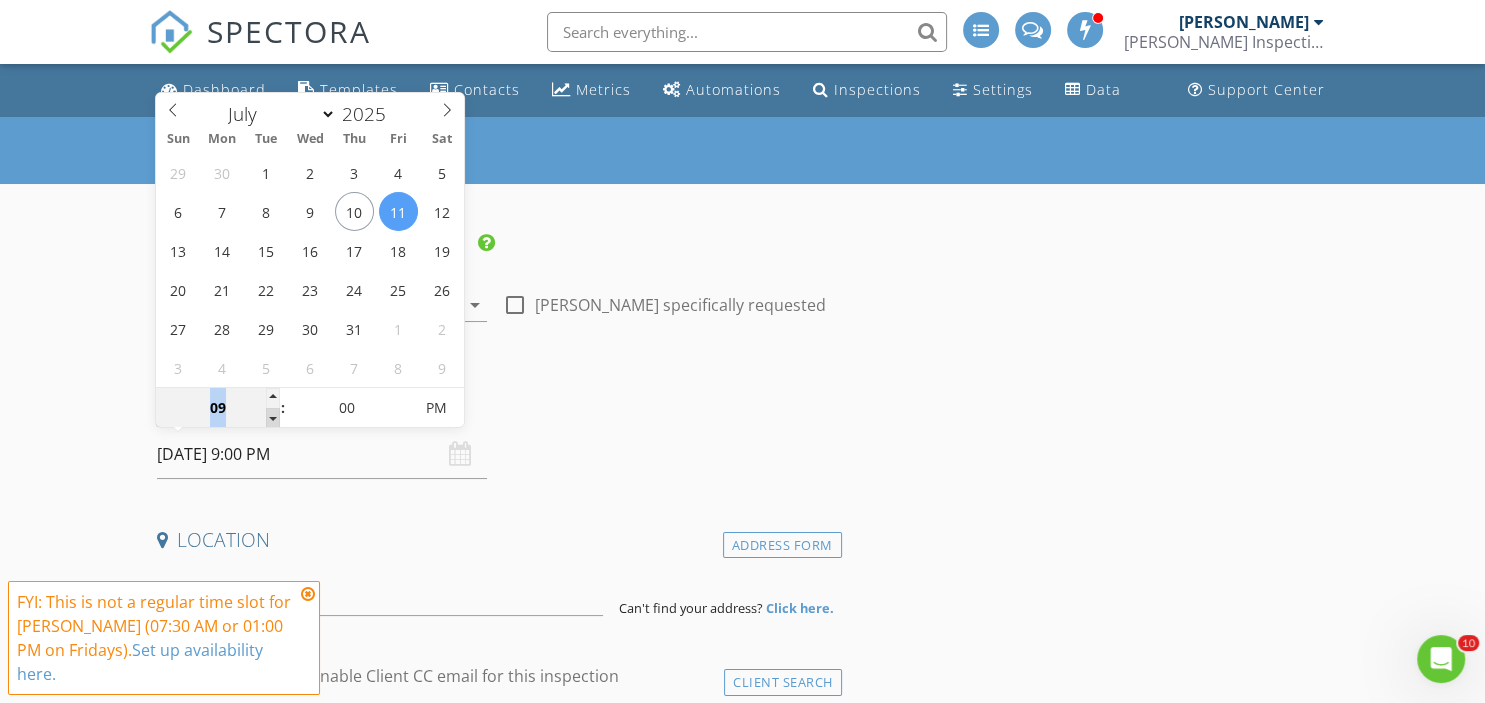click at bounding box center [273, 418] 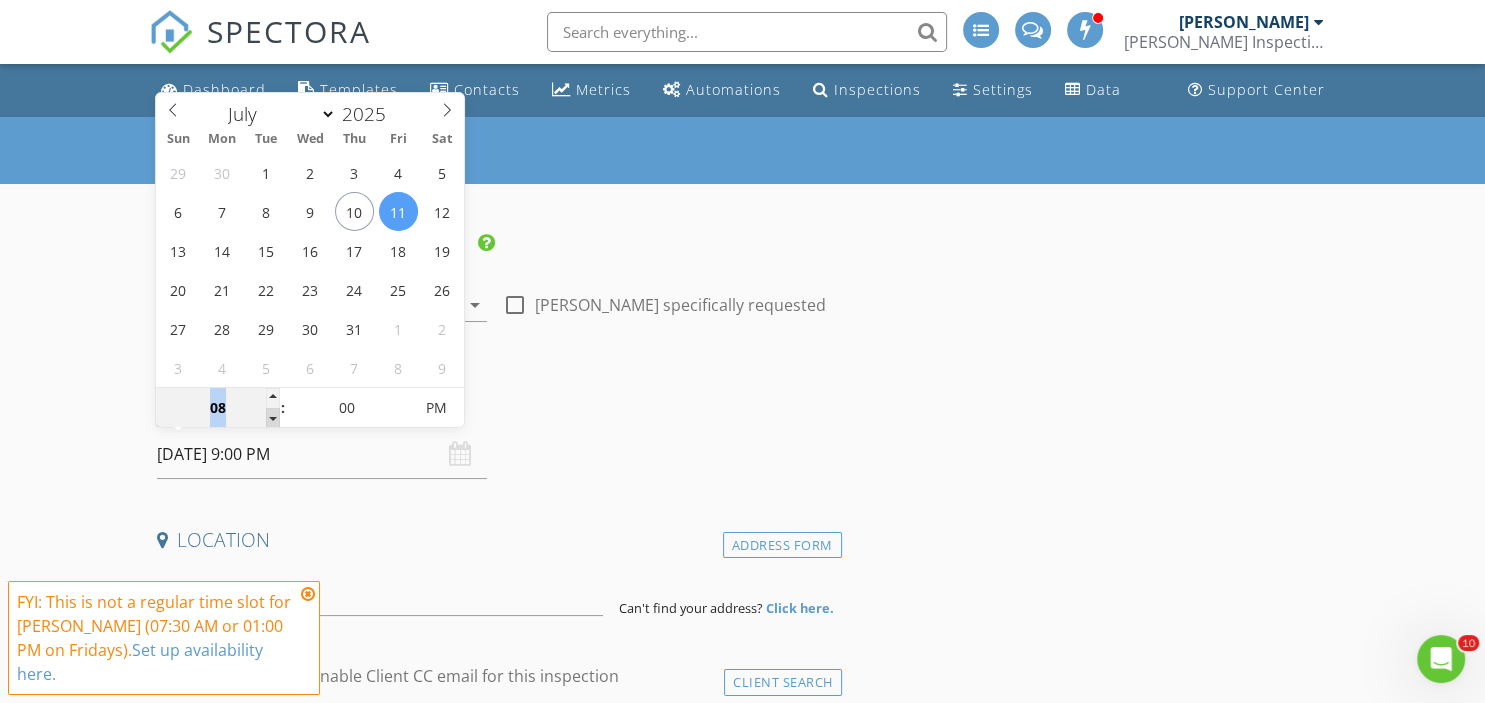 type on "07/11/2025 8:00 PM" 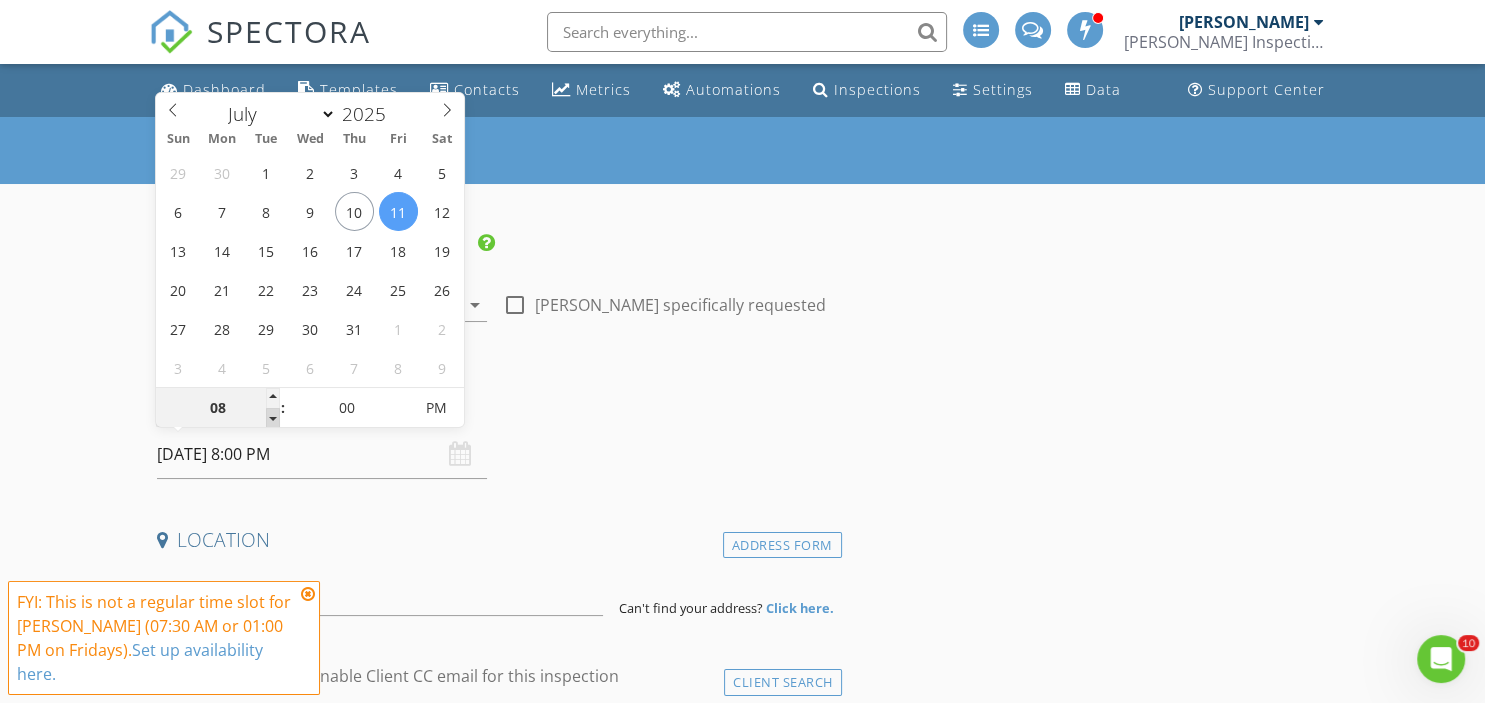 click at bounding box center (273, 418) 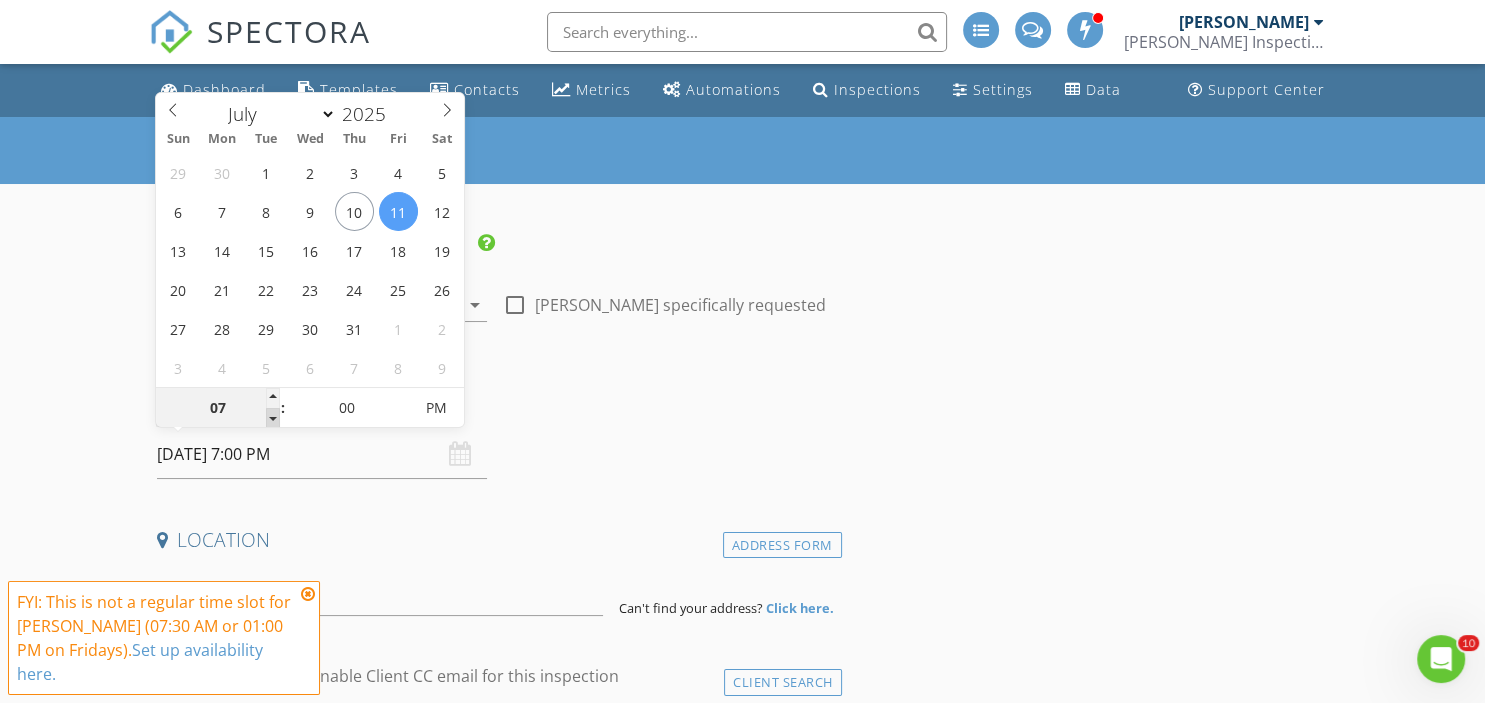 click at bounding box center [273, 418] 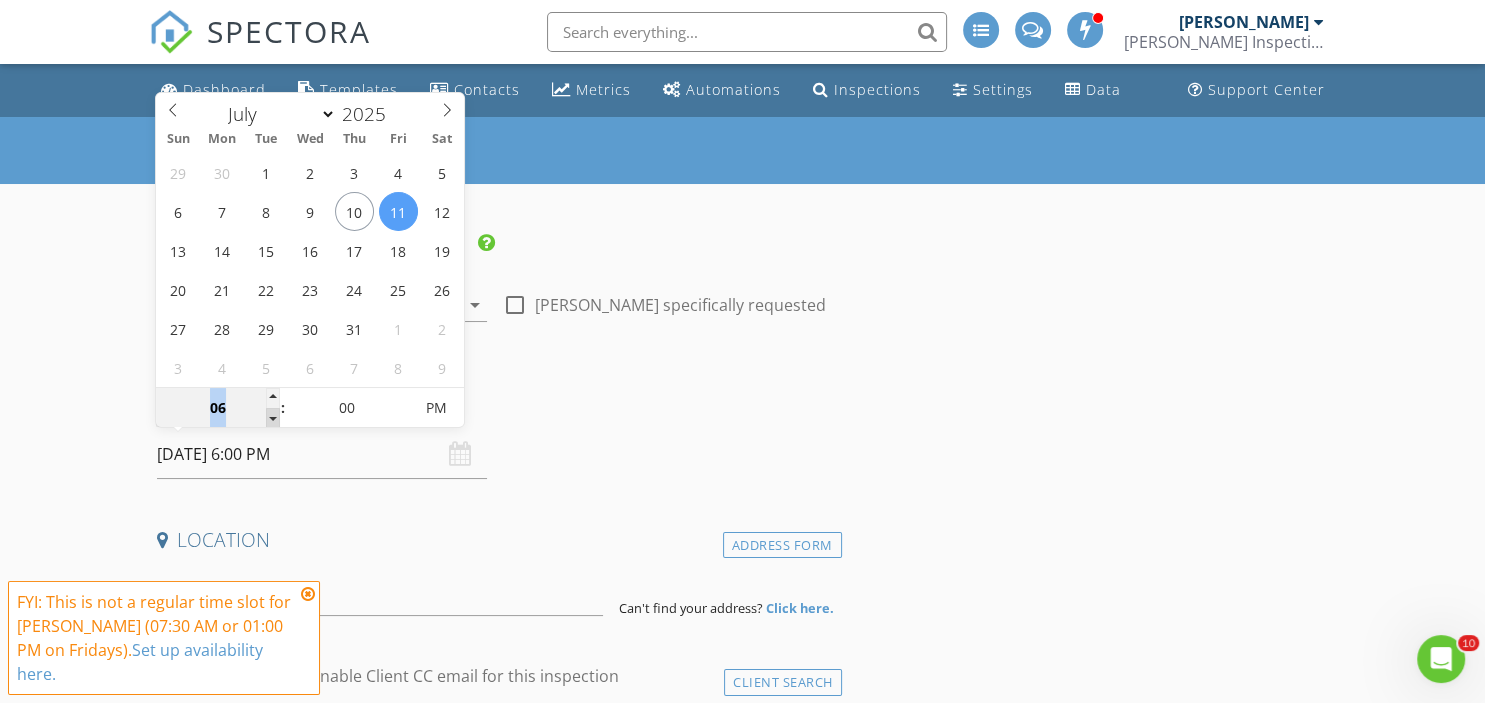 click at bounding box center (273, 418) 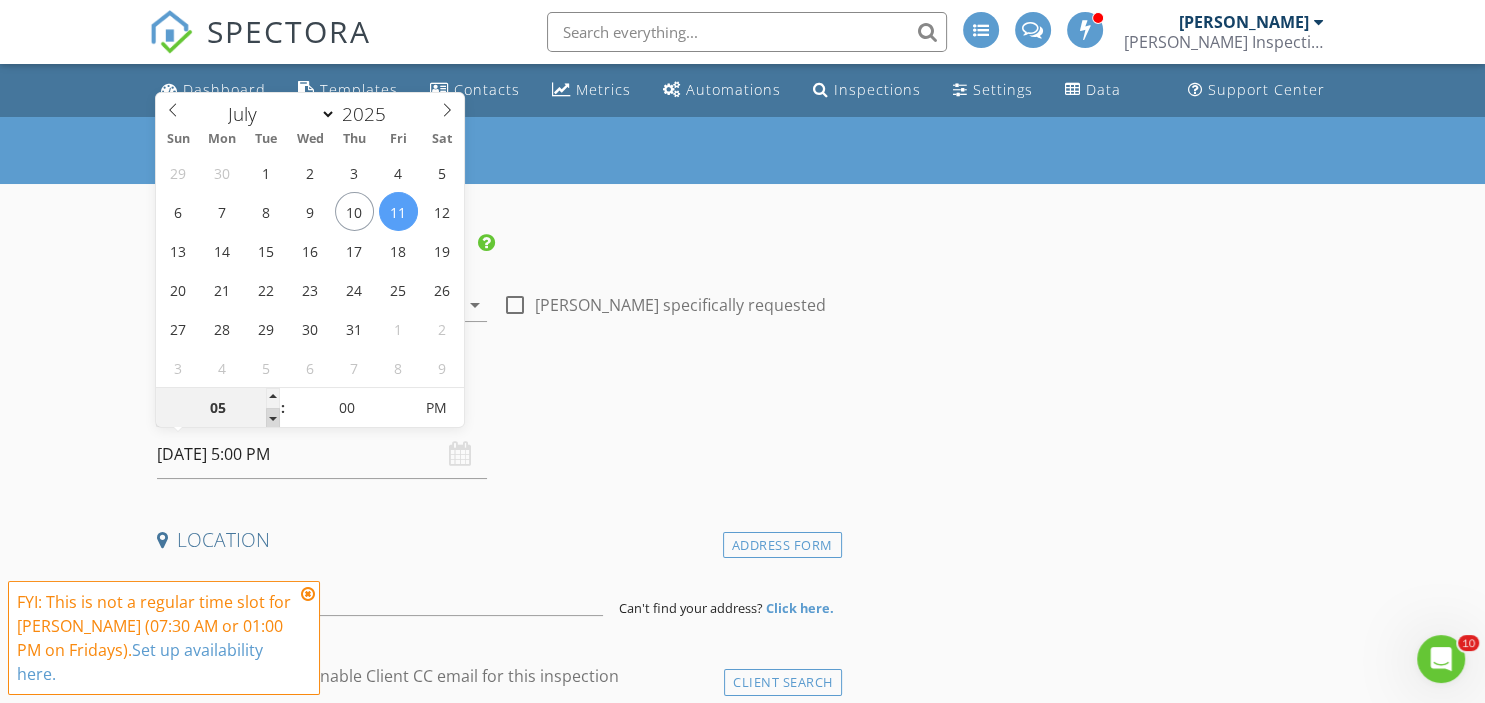 click at bounding box center (273, 418) 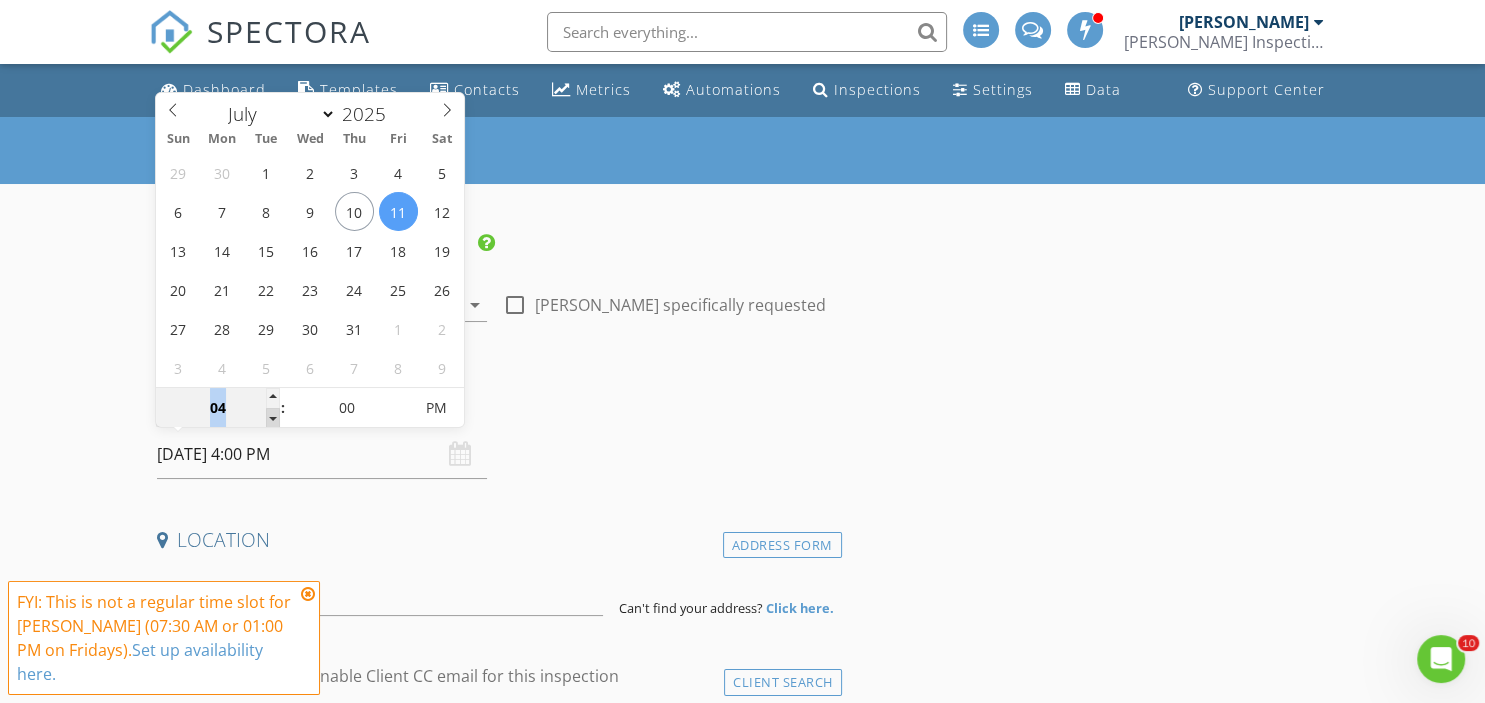 click at bounding box center (273, 418) 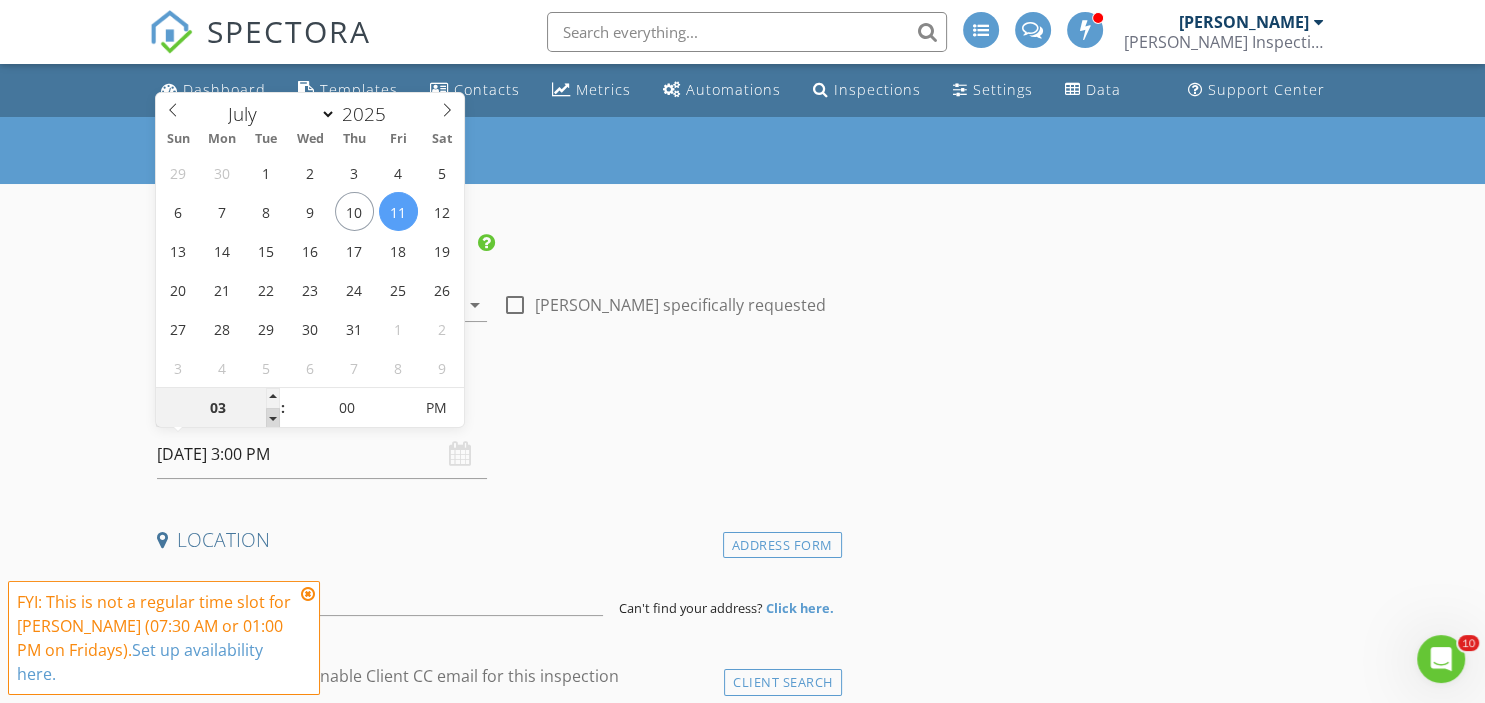 click at bounding box center [273, 418] 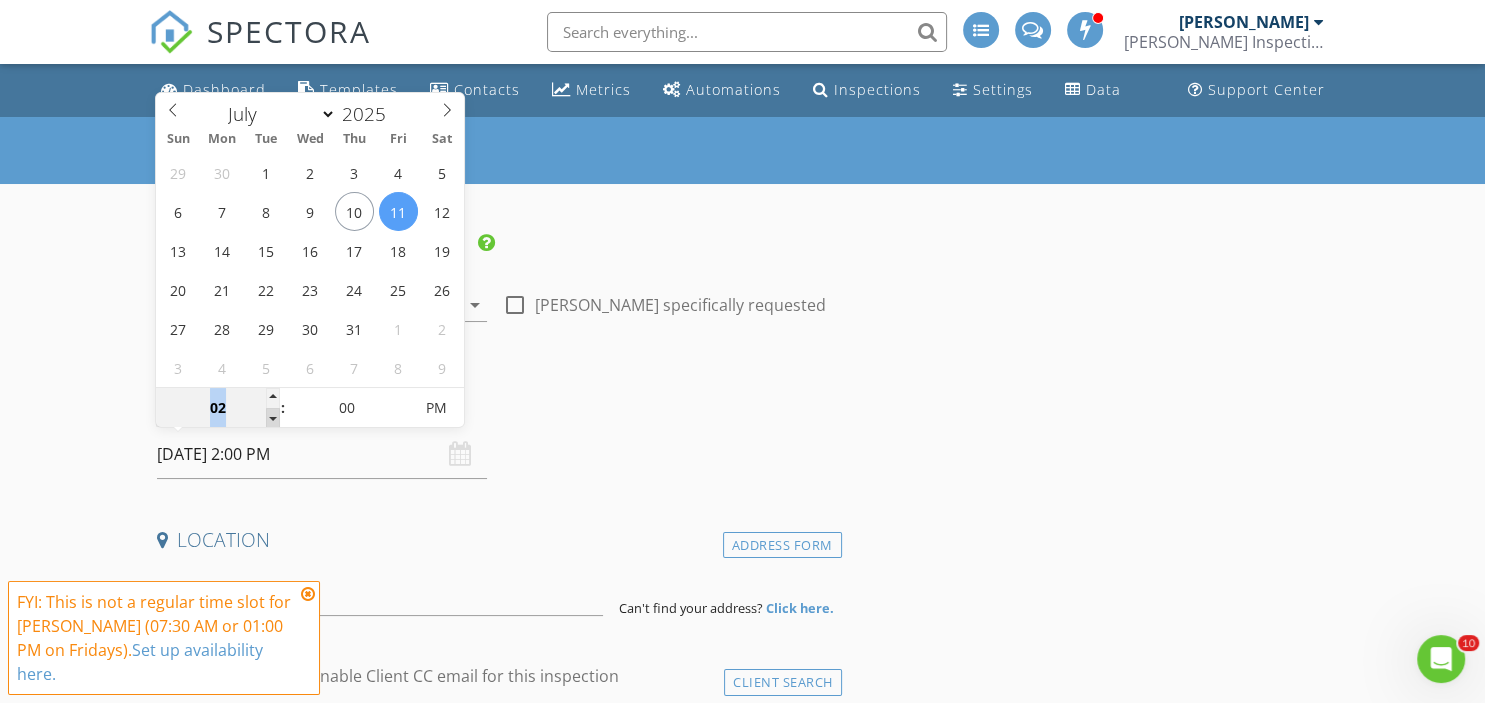 click at bounding box center (273, 418) 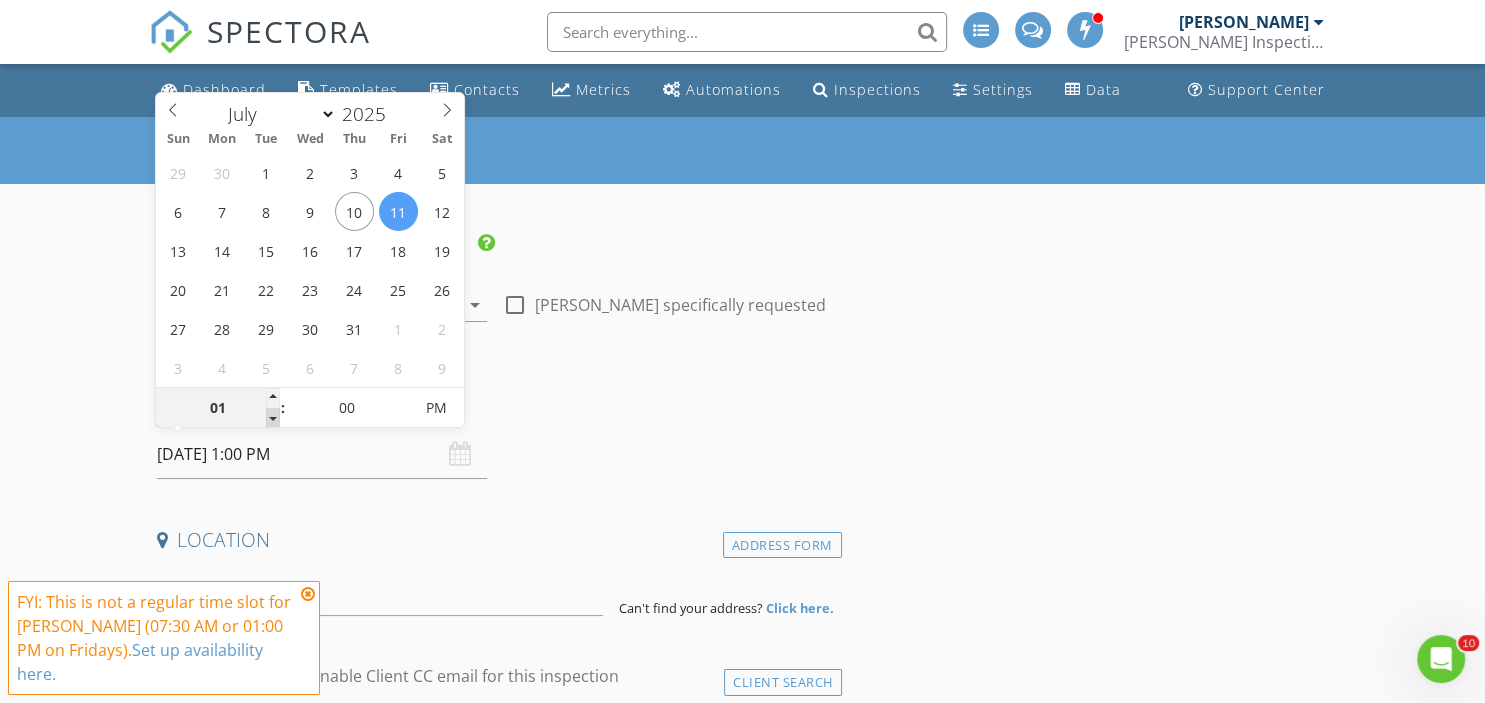 click at bounding box center (273, 418) 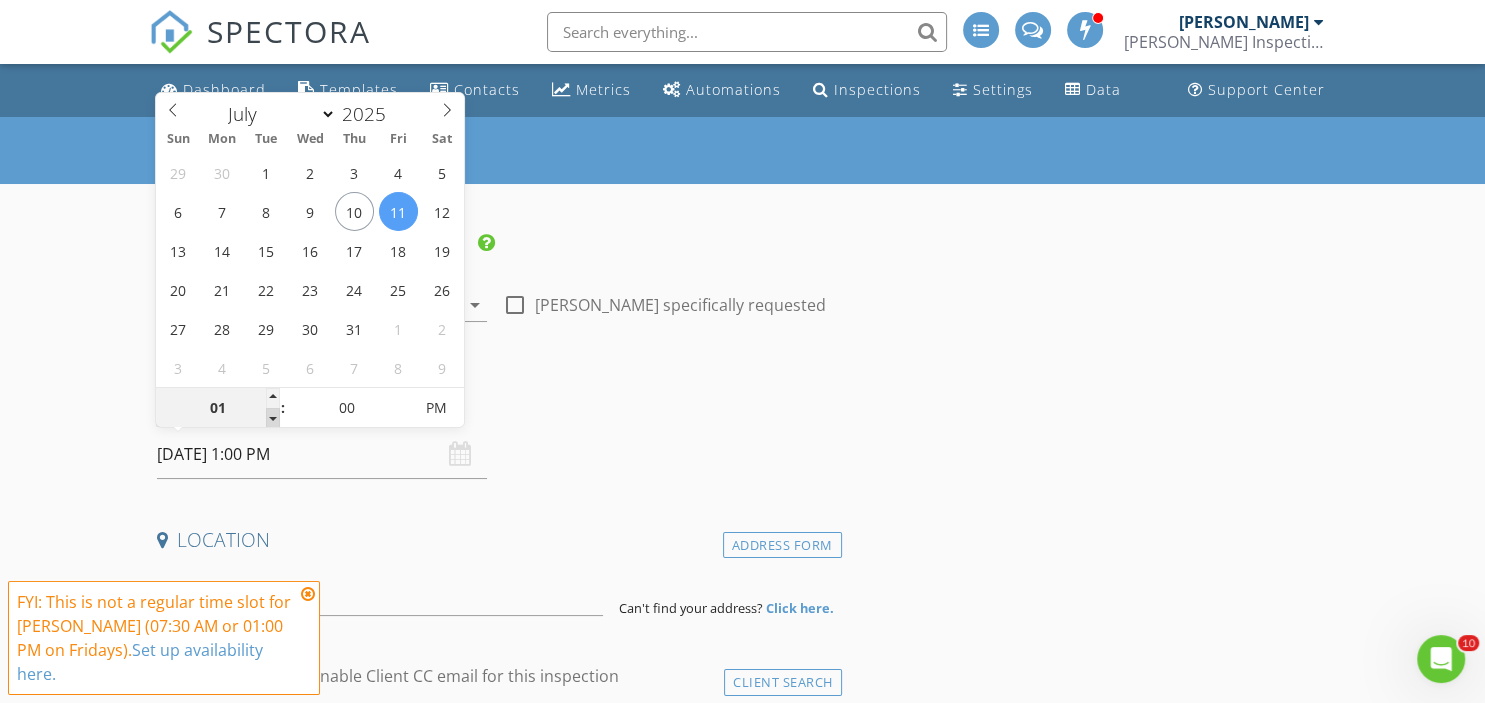 type on "12" 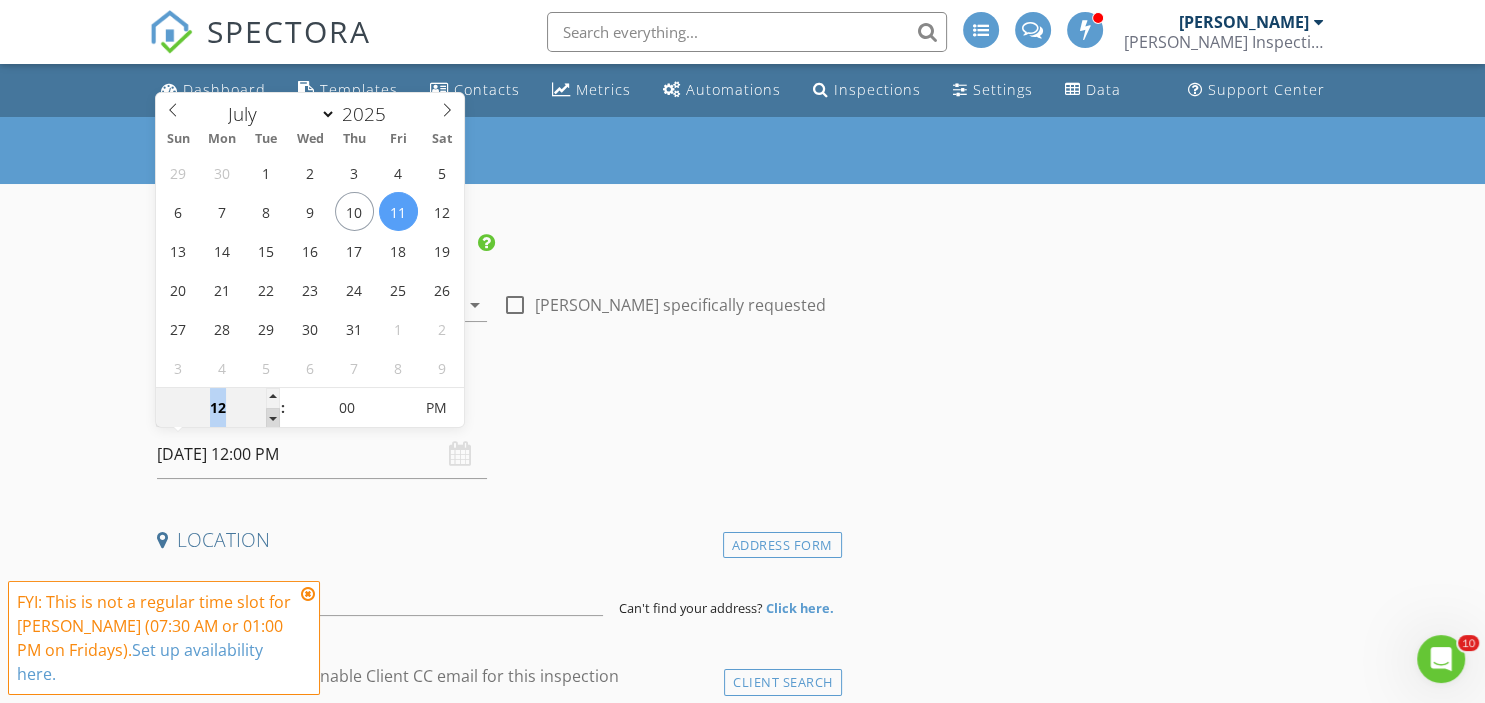 click at bounding box center [273, 418] 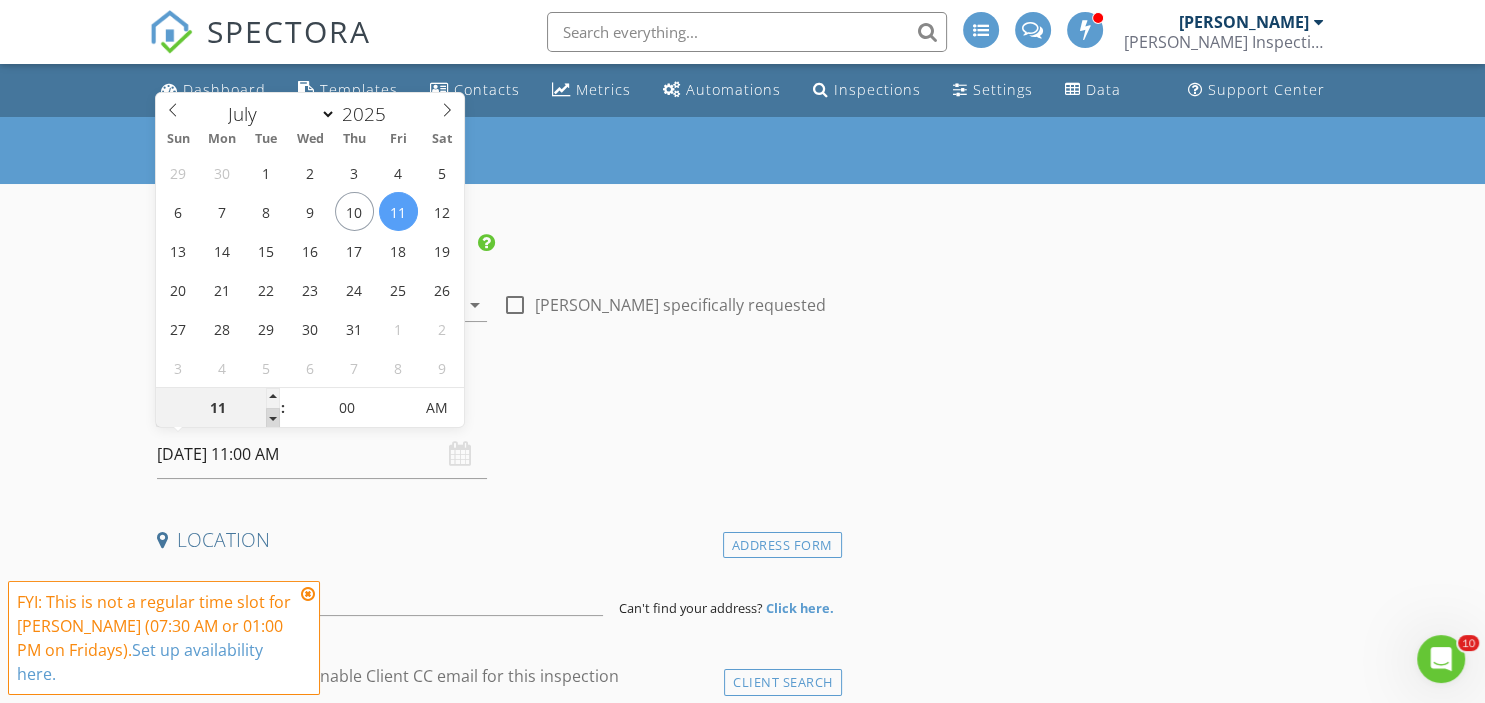 click at bounding box center (273, 418) 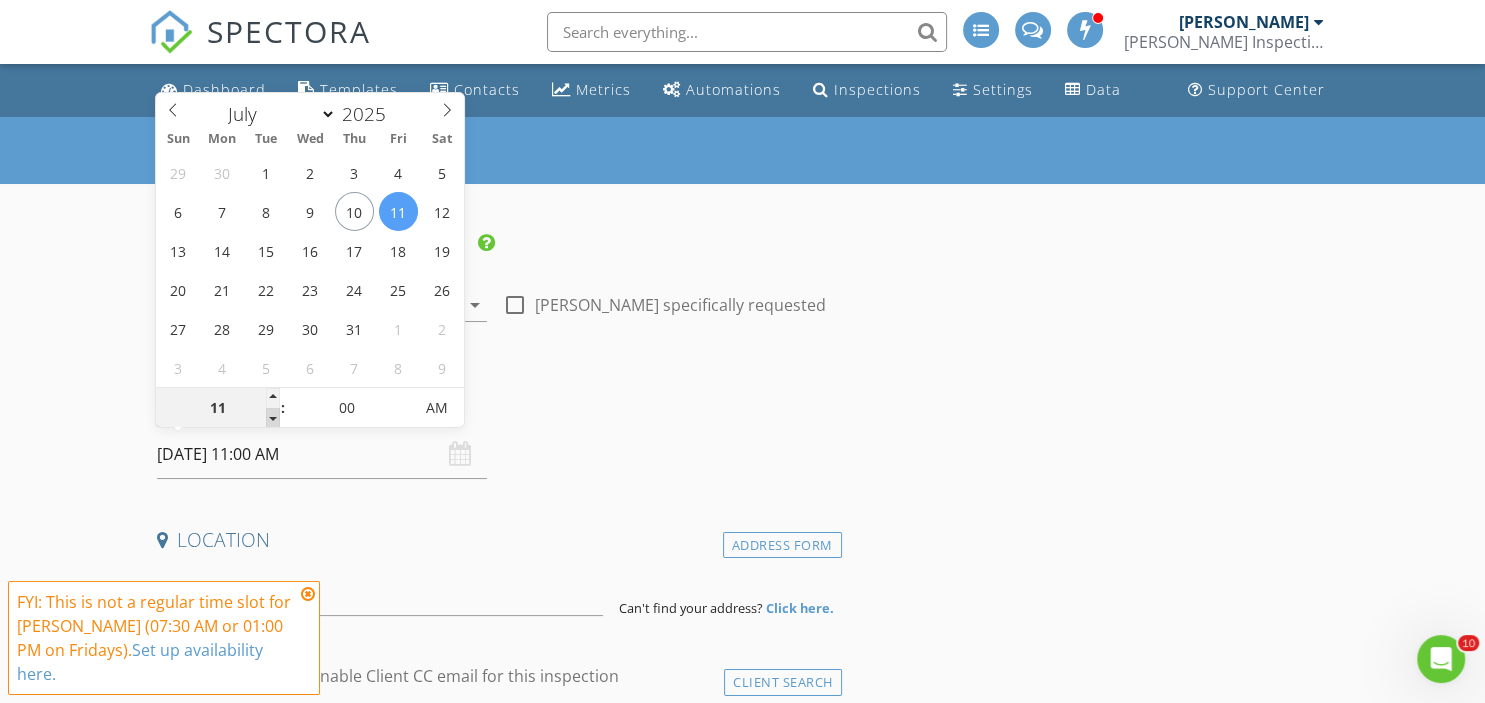 type on "10" 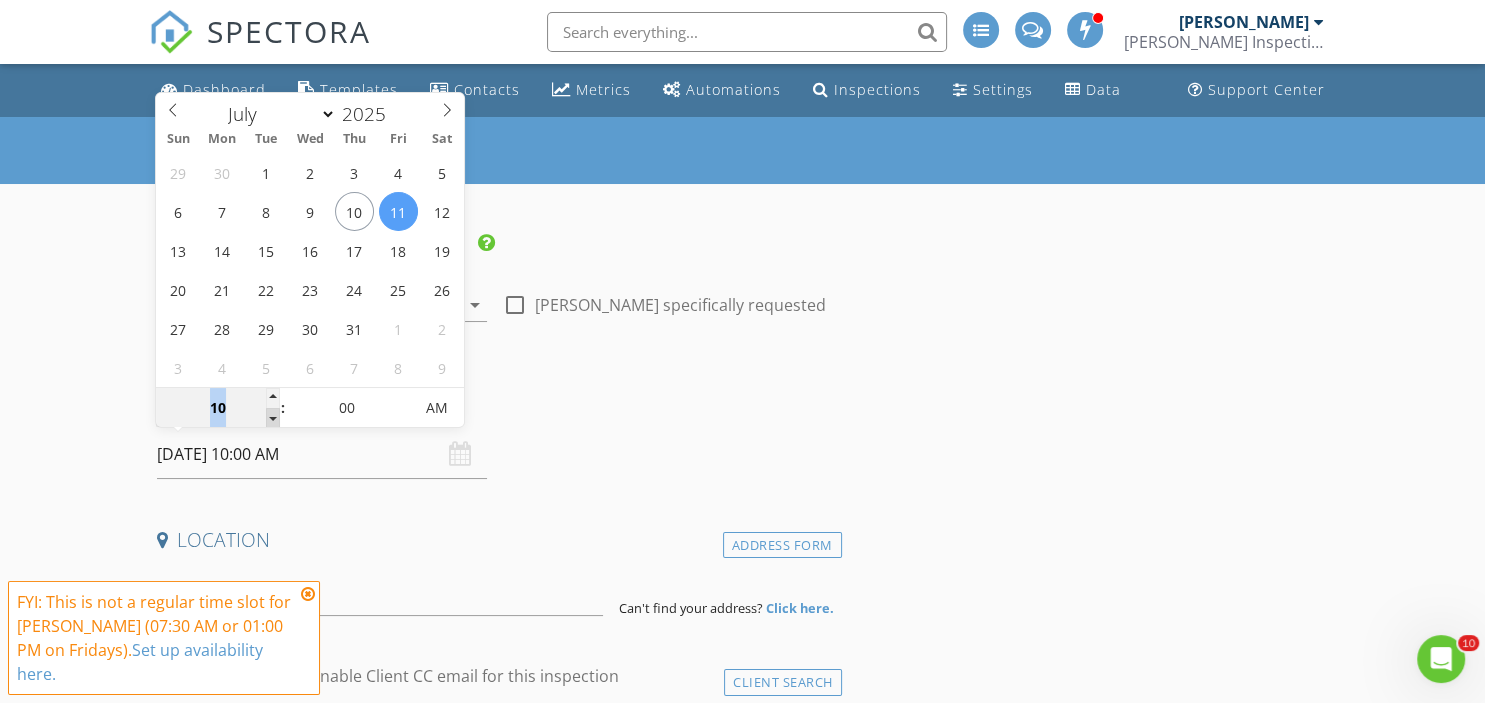click at bounding box center [273, 418] 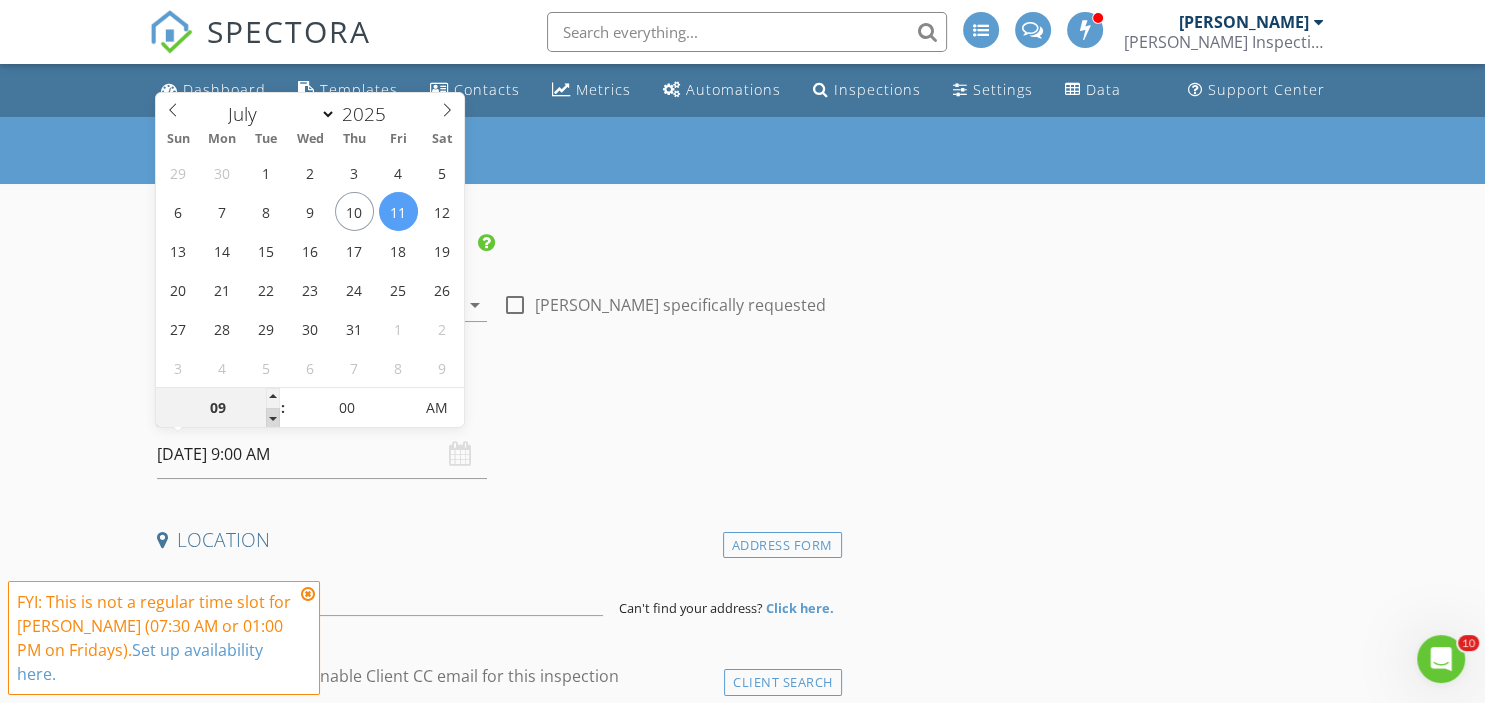 click at bounding box center [273, 418] 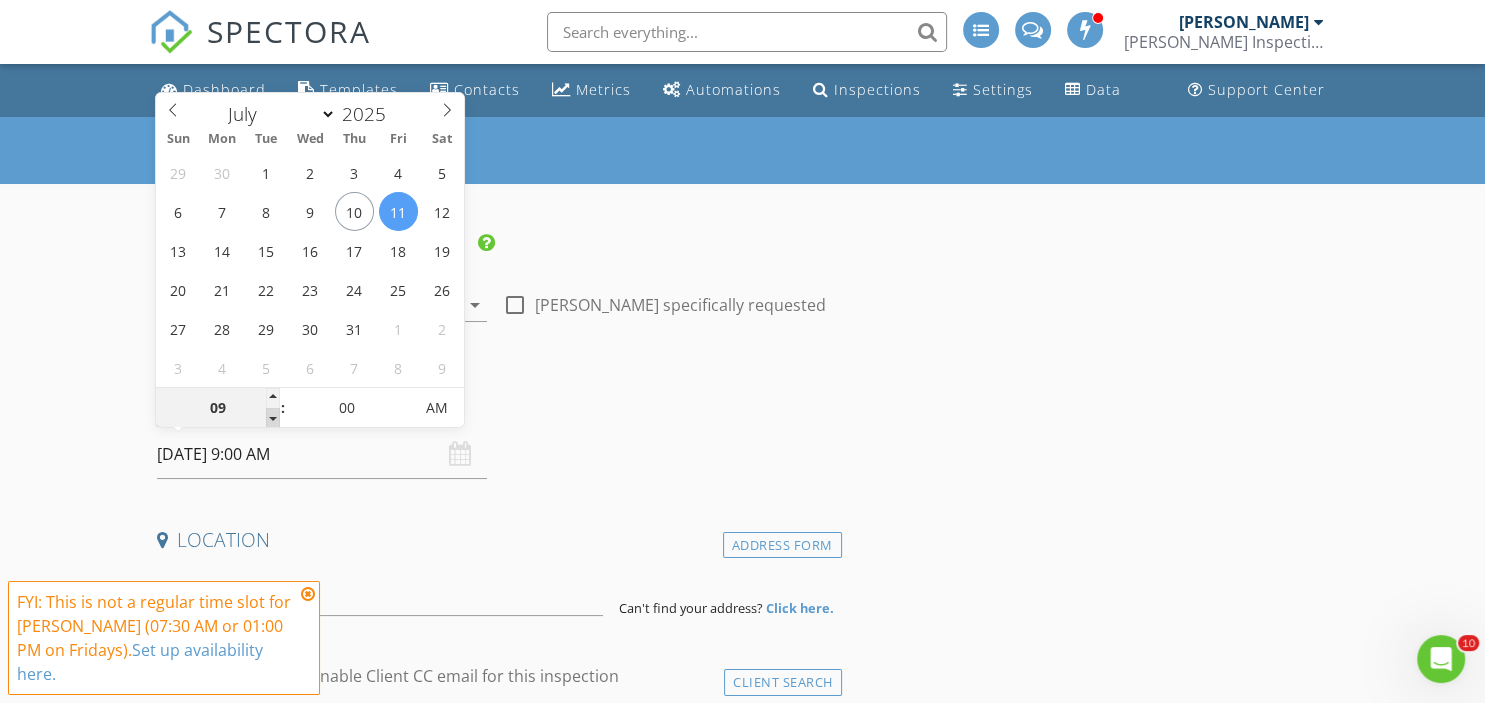 type on "08" 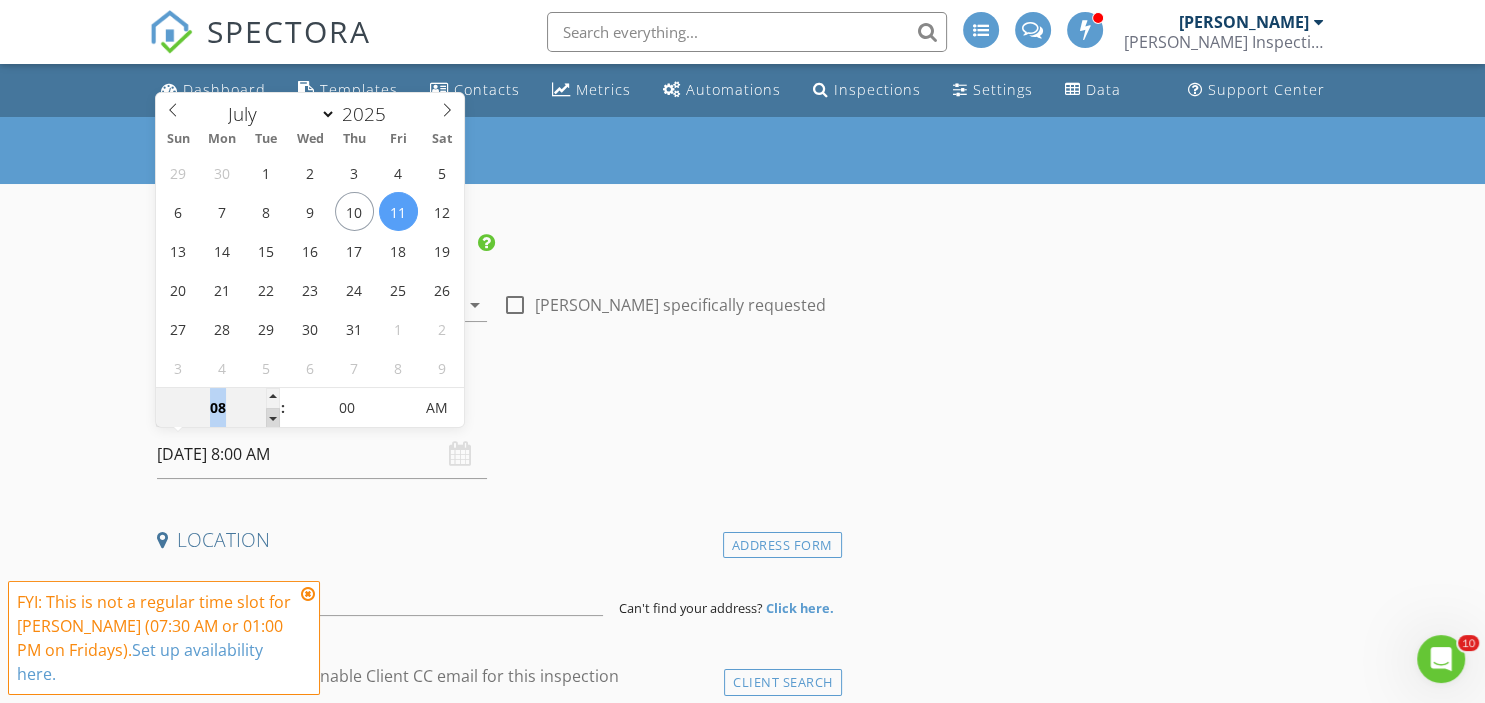 click at bounding box center [273, 418] 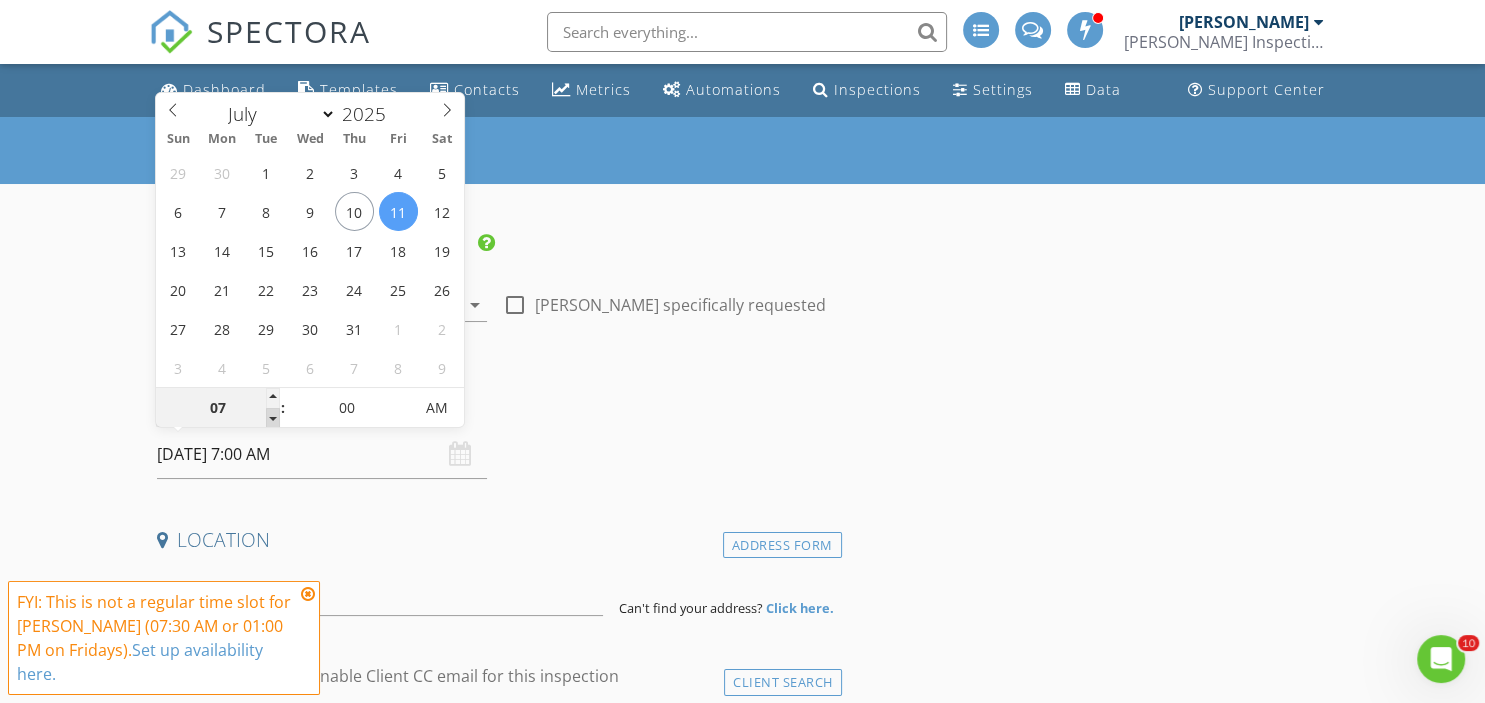 click at bounding box center [273, 418] 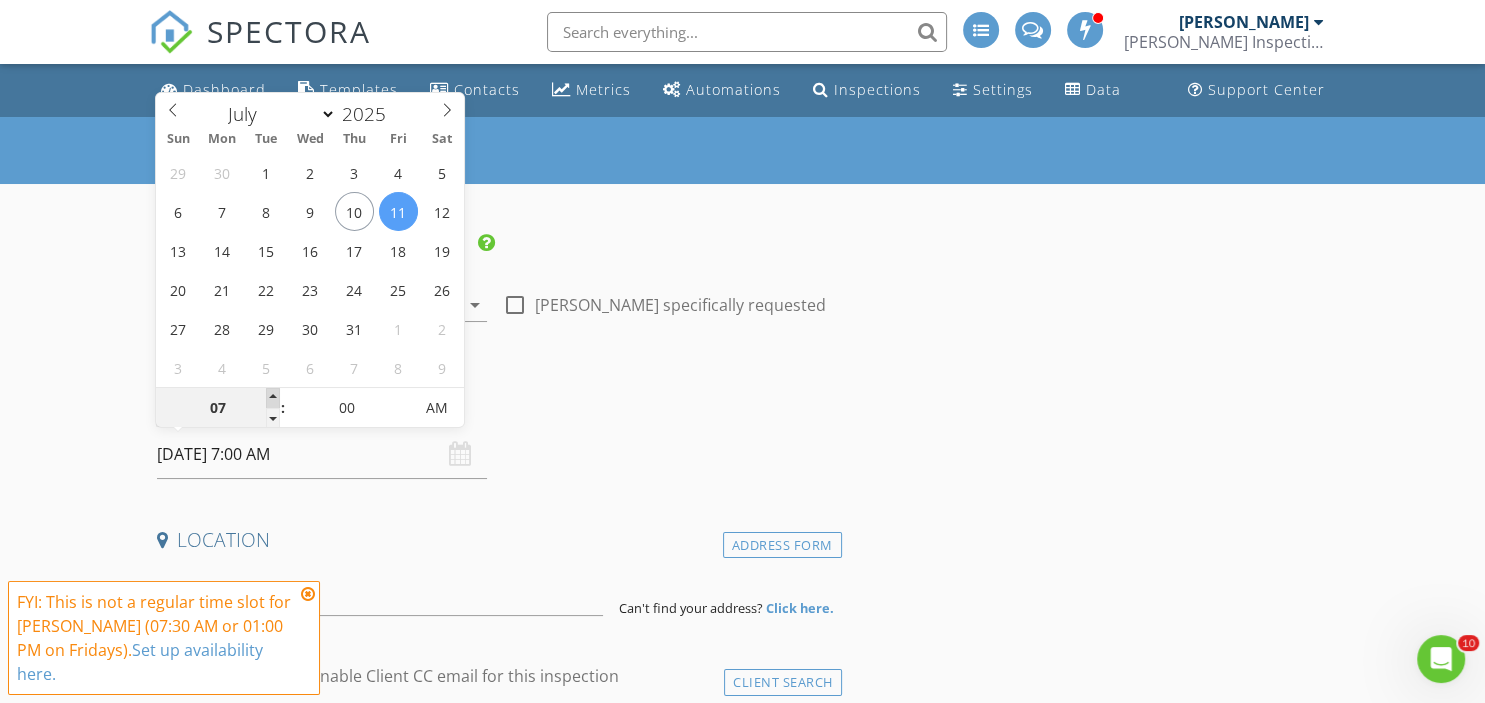 type on "08" 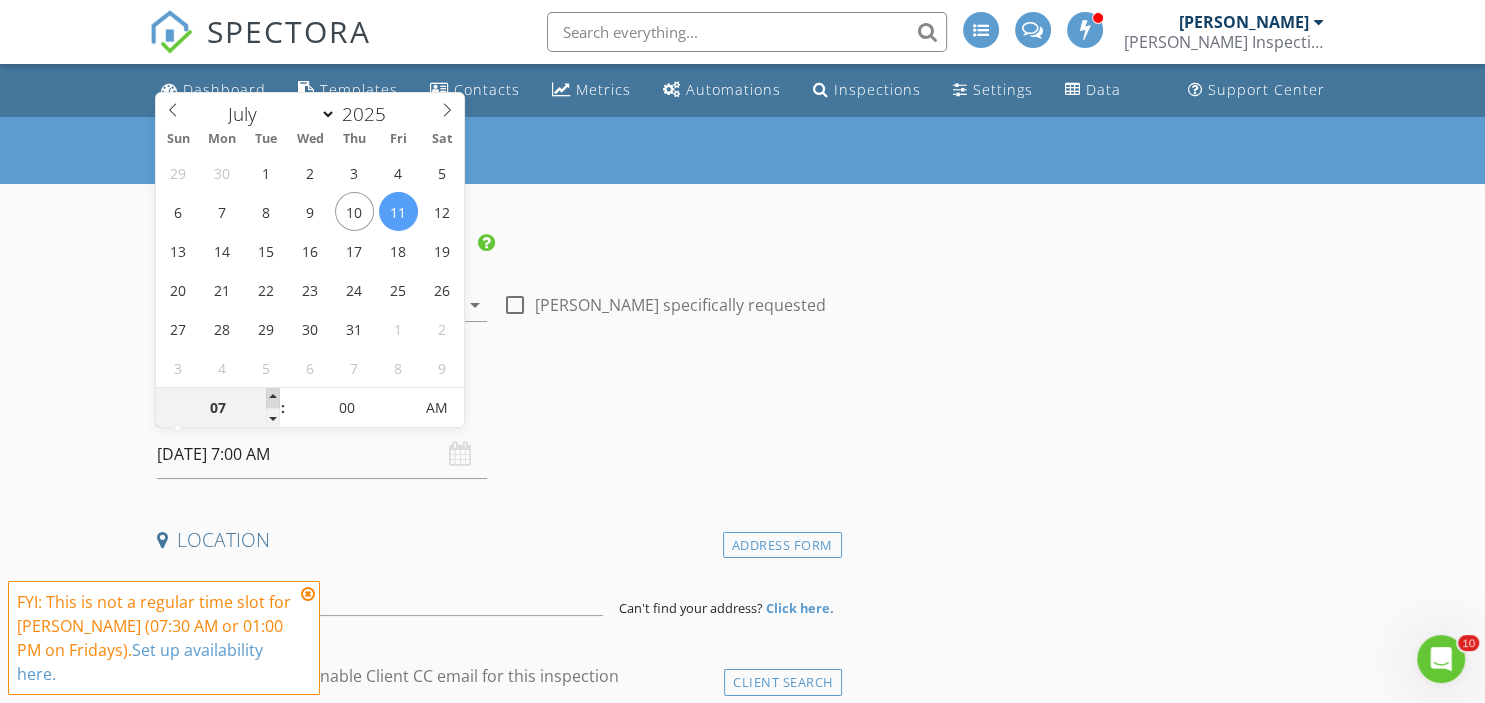 type on "07/11/2025 8:00 AM" 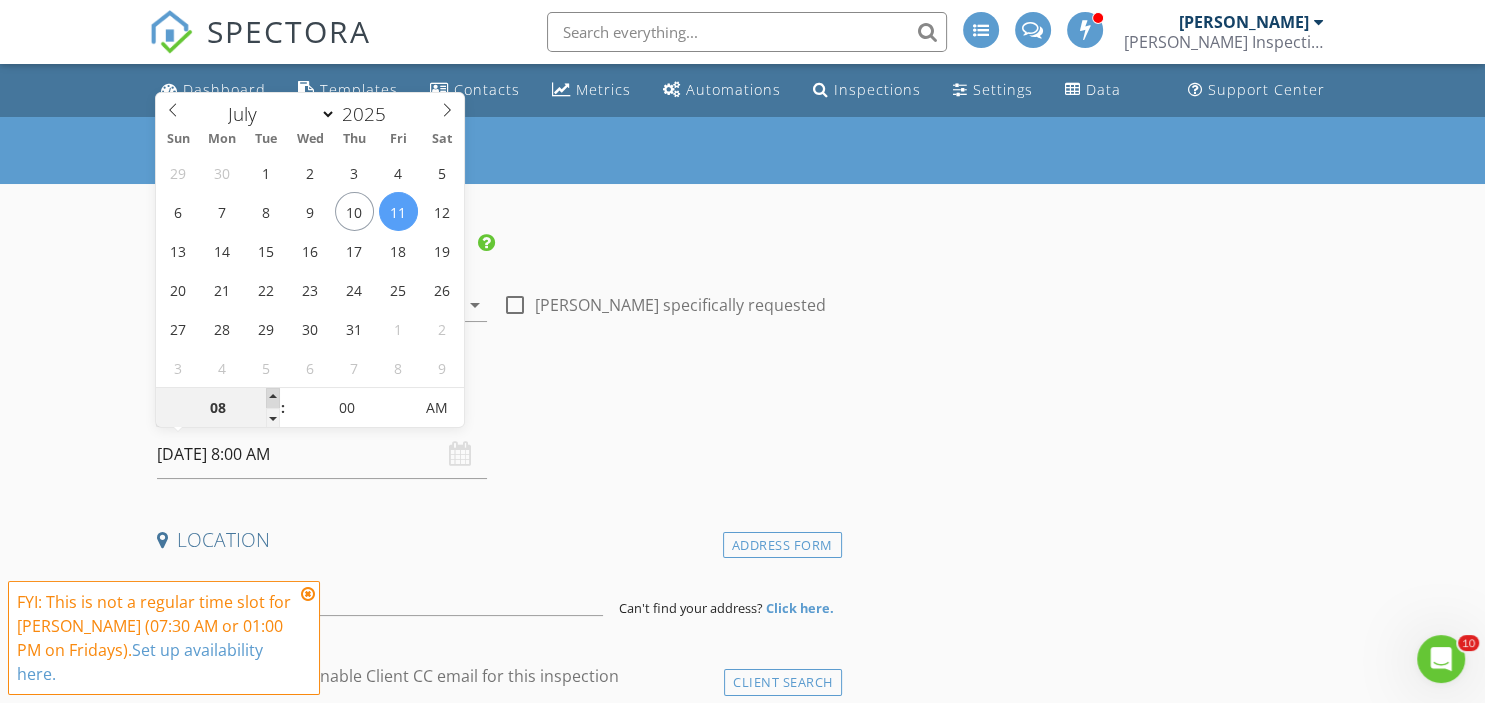 click at bounding box center (273, 398) 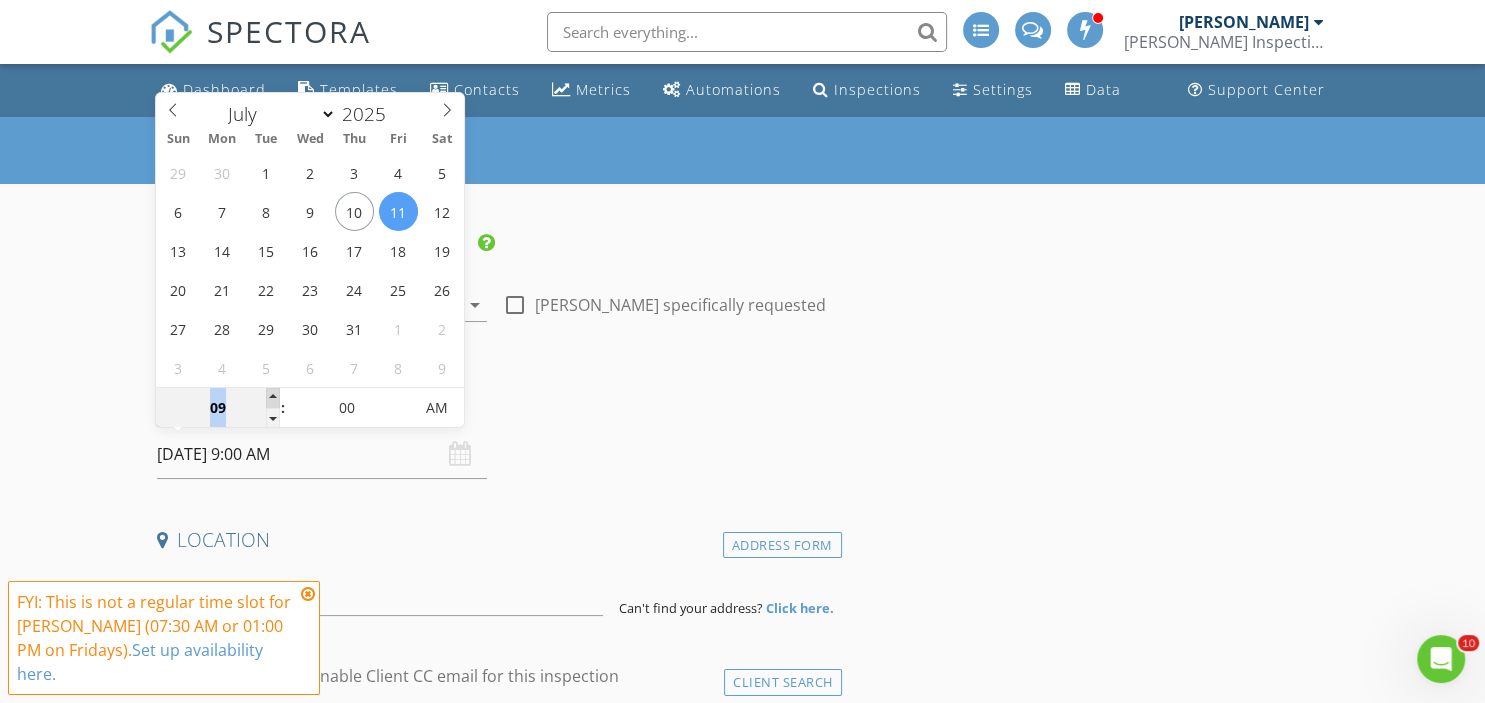 click at bounding box center [273, 398] 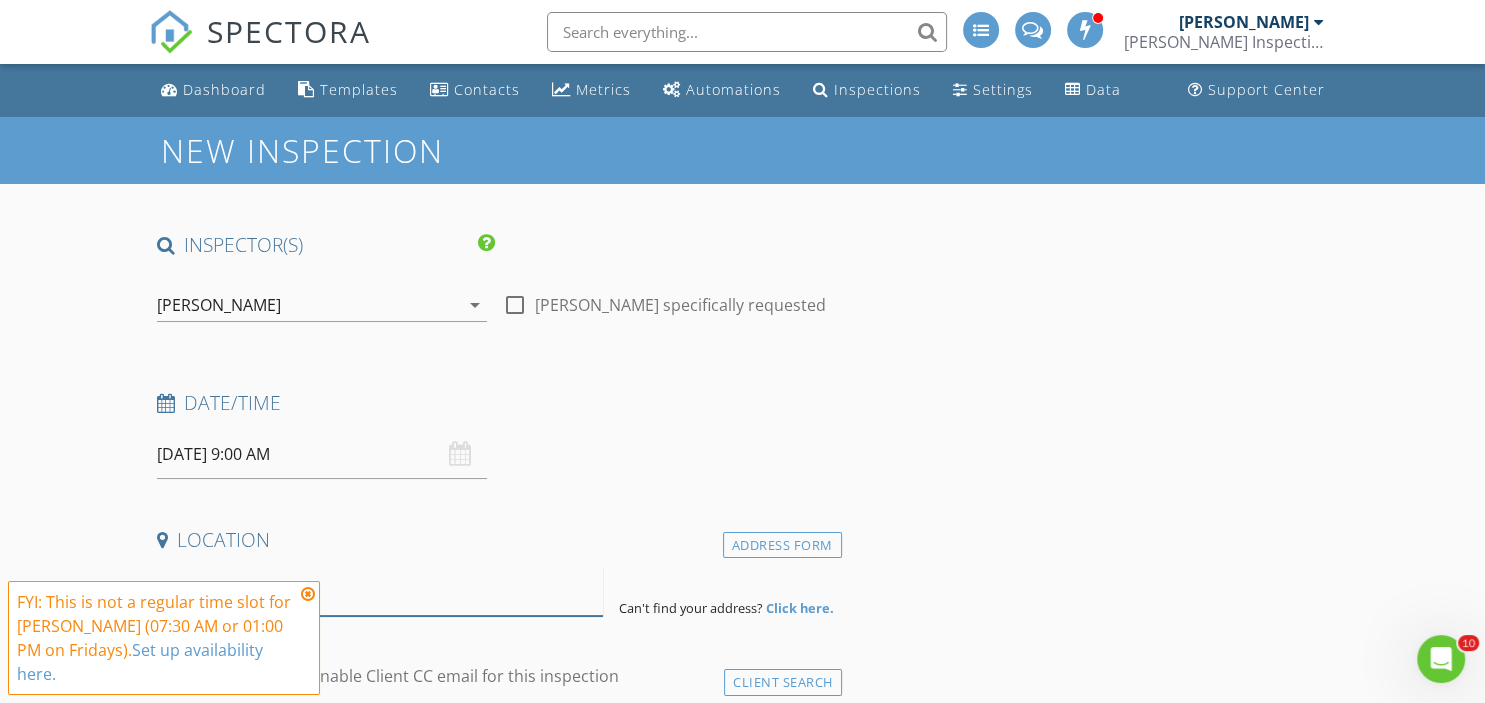 click at bounding box center (380, 591) 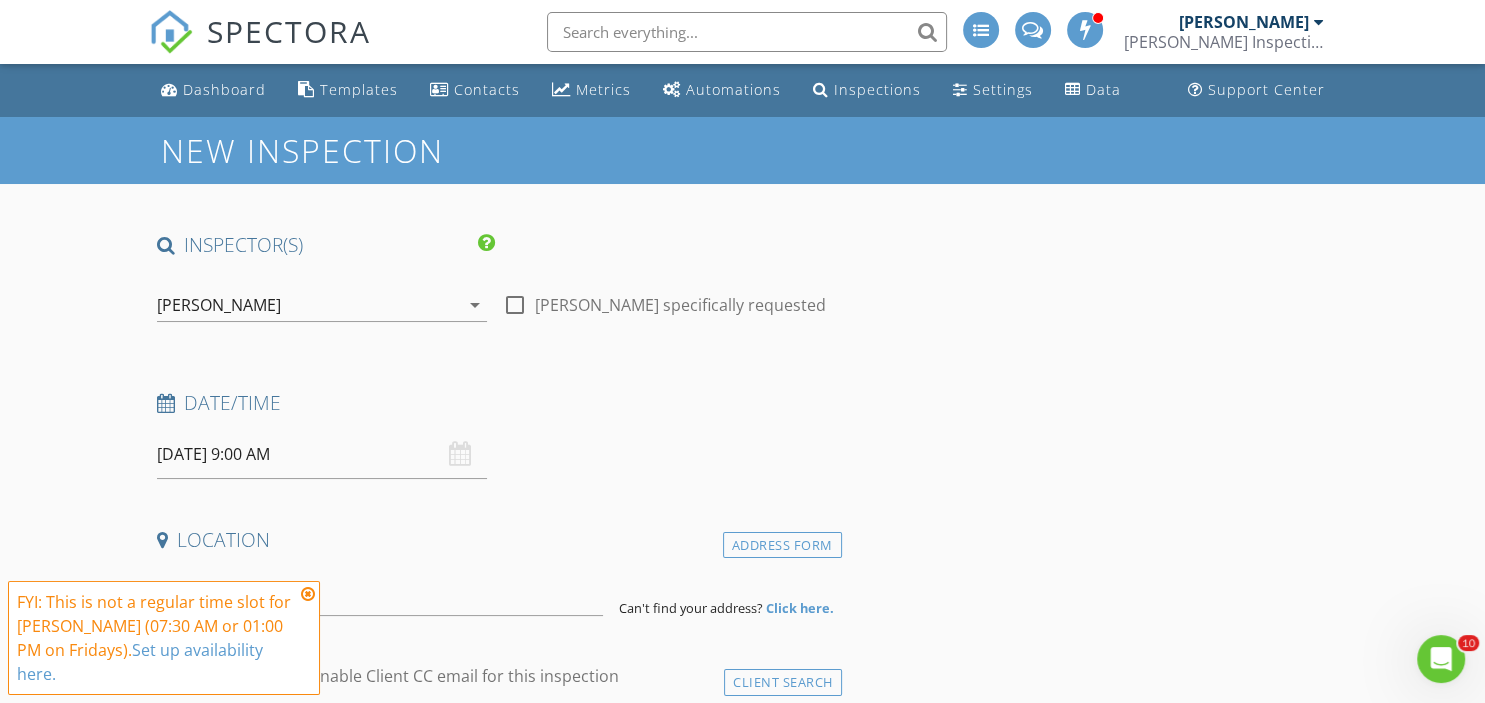click at bounding box center [308, 594] 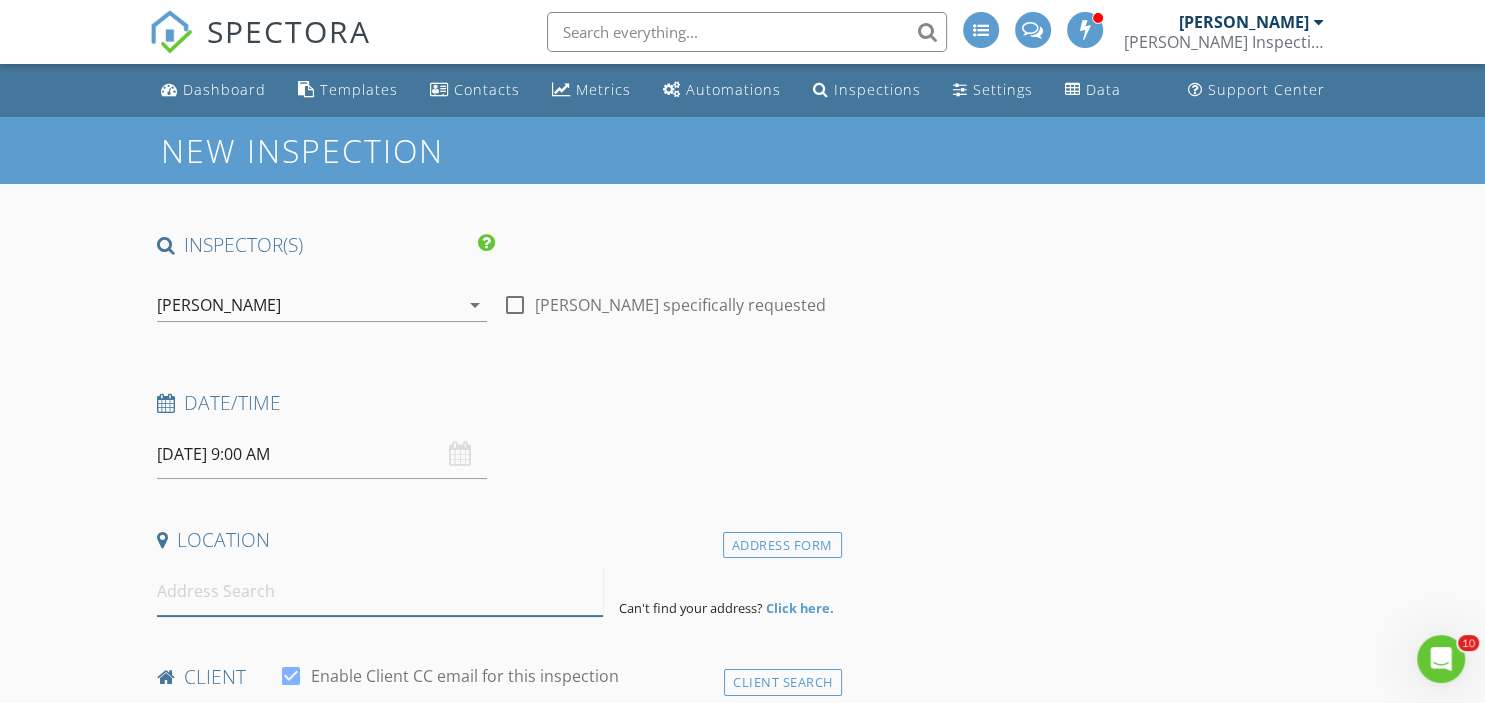 click at bounding box center [380, 591] 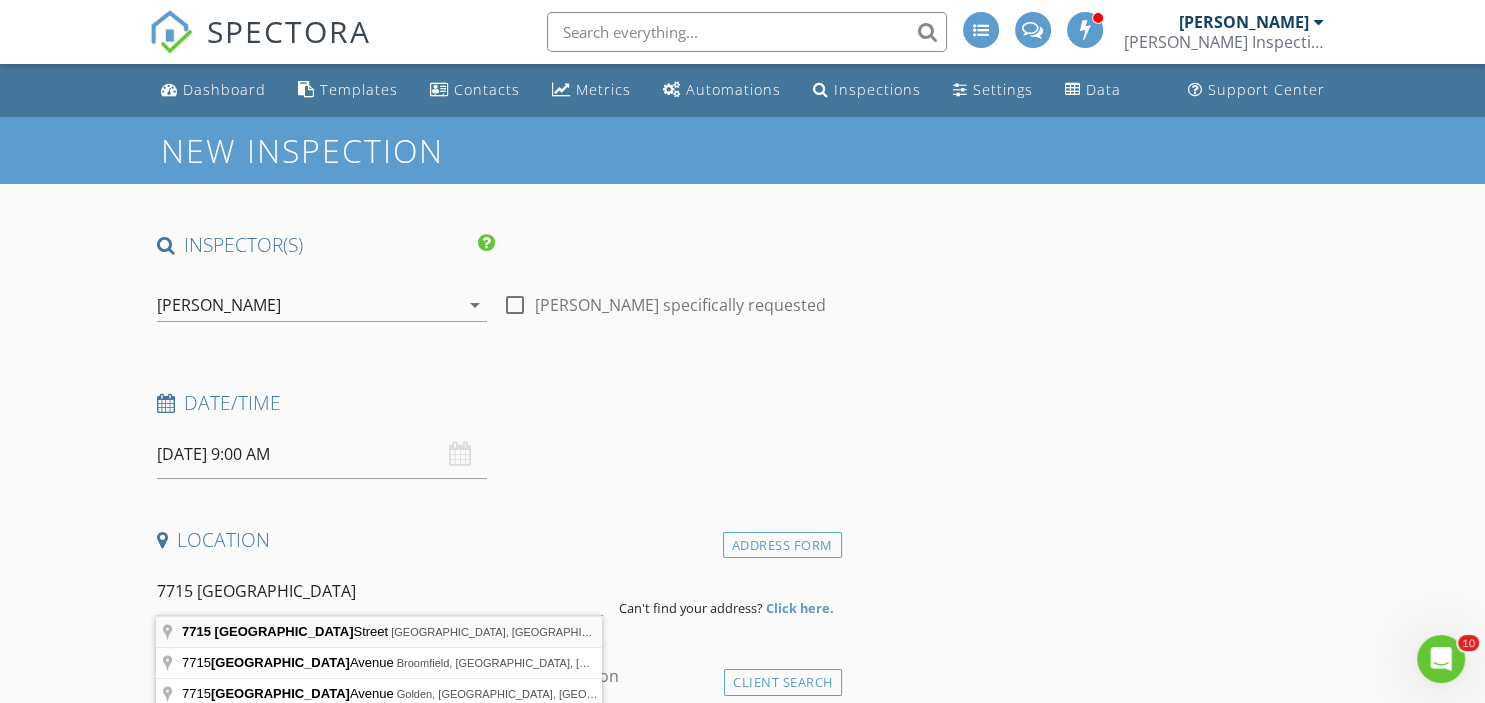 type on "7715 Durango Street, Denver, CO, USA" 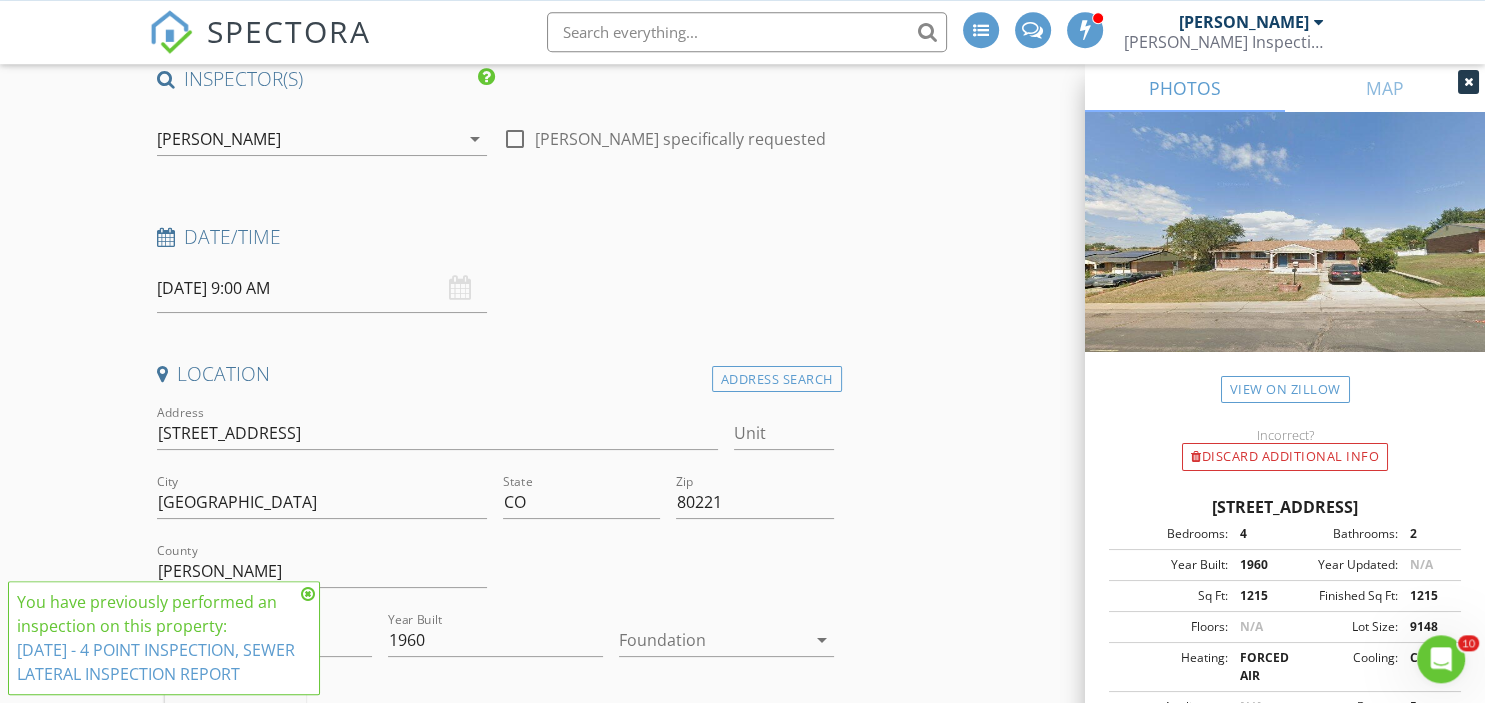 scroll, scrollTop: 168, scrollLeft: 0, axis: vertical 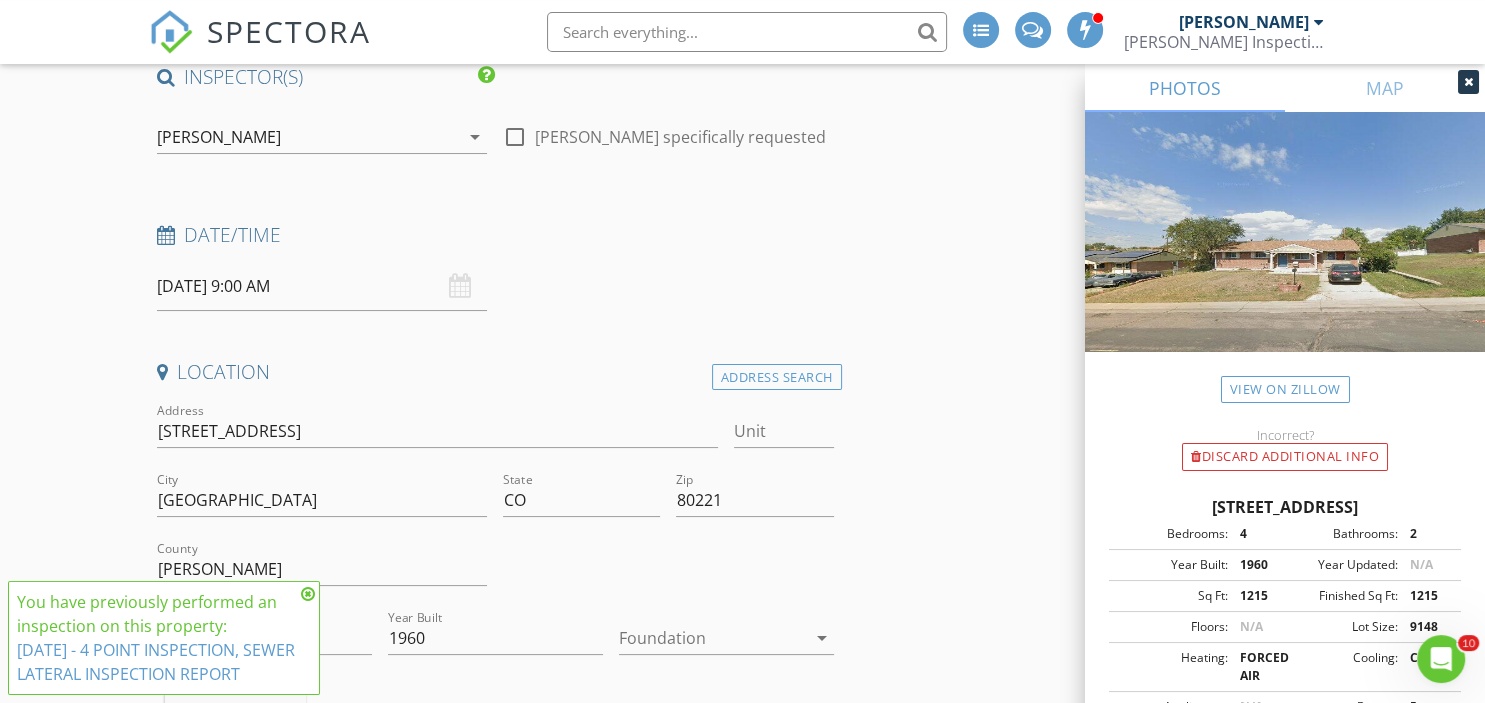 click at bounding box center [308, 594] 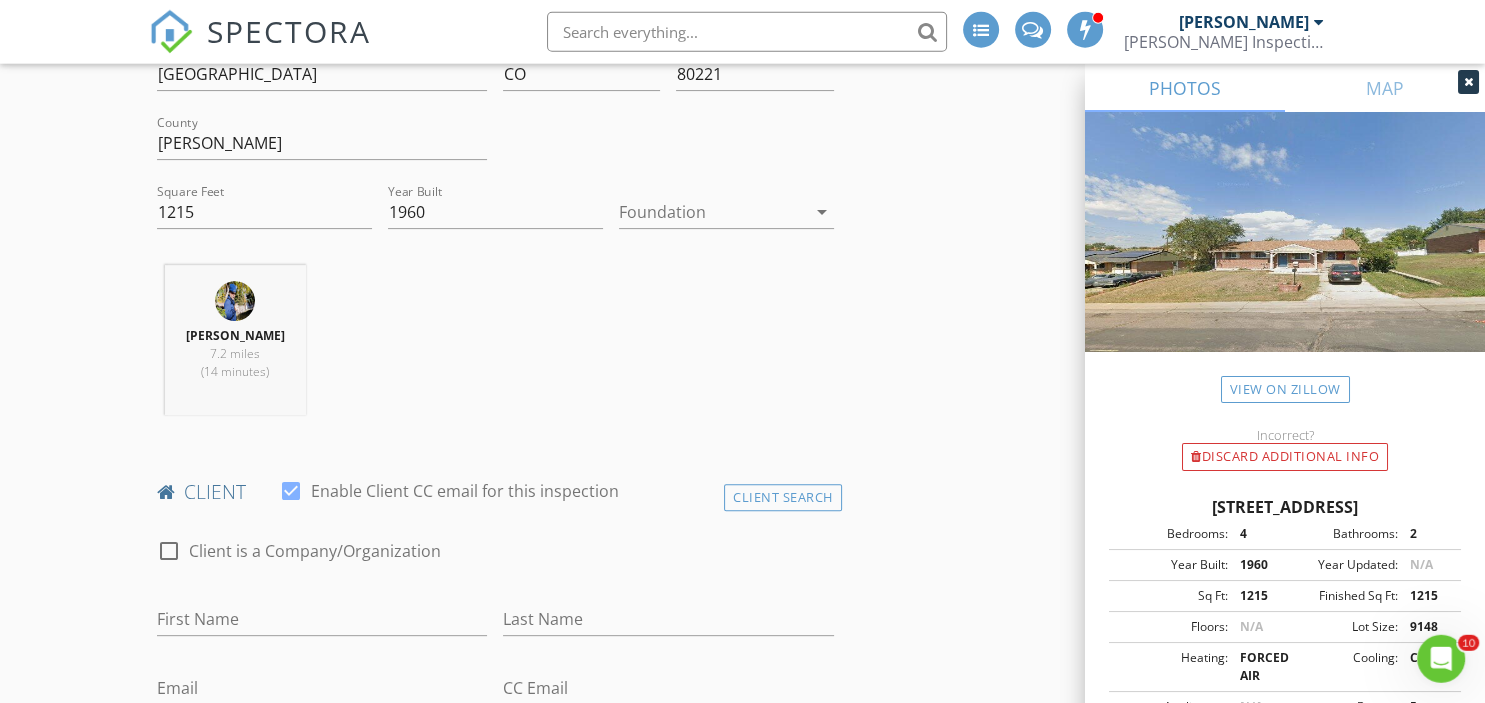 scroll, scrollTop: 603, scrollLeft: 0, axis: vertical 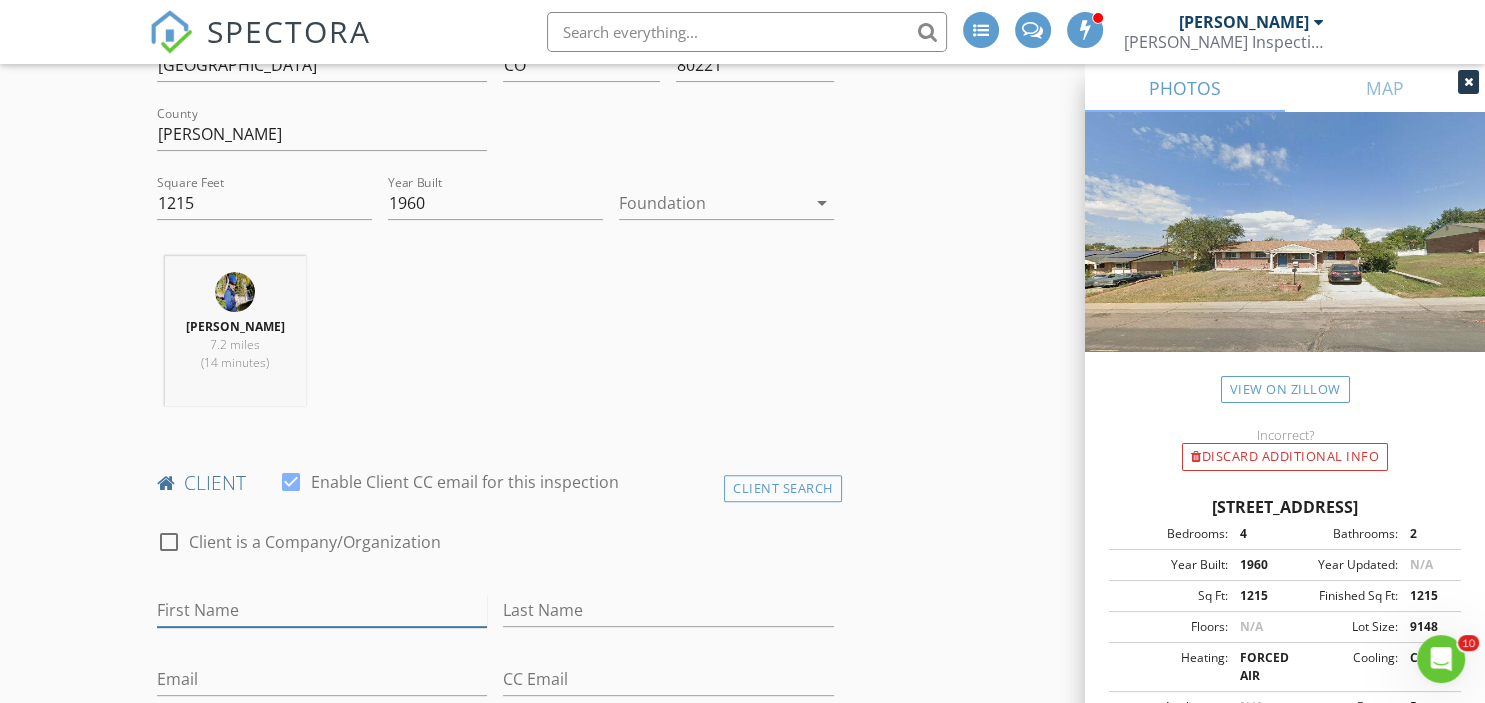 click on "First Name" at bounding box center [322, 610] 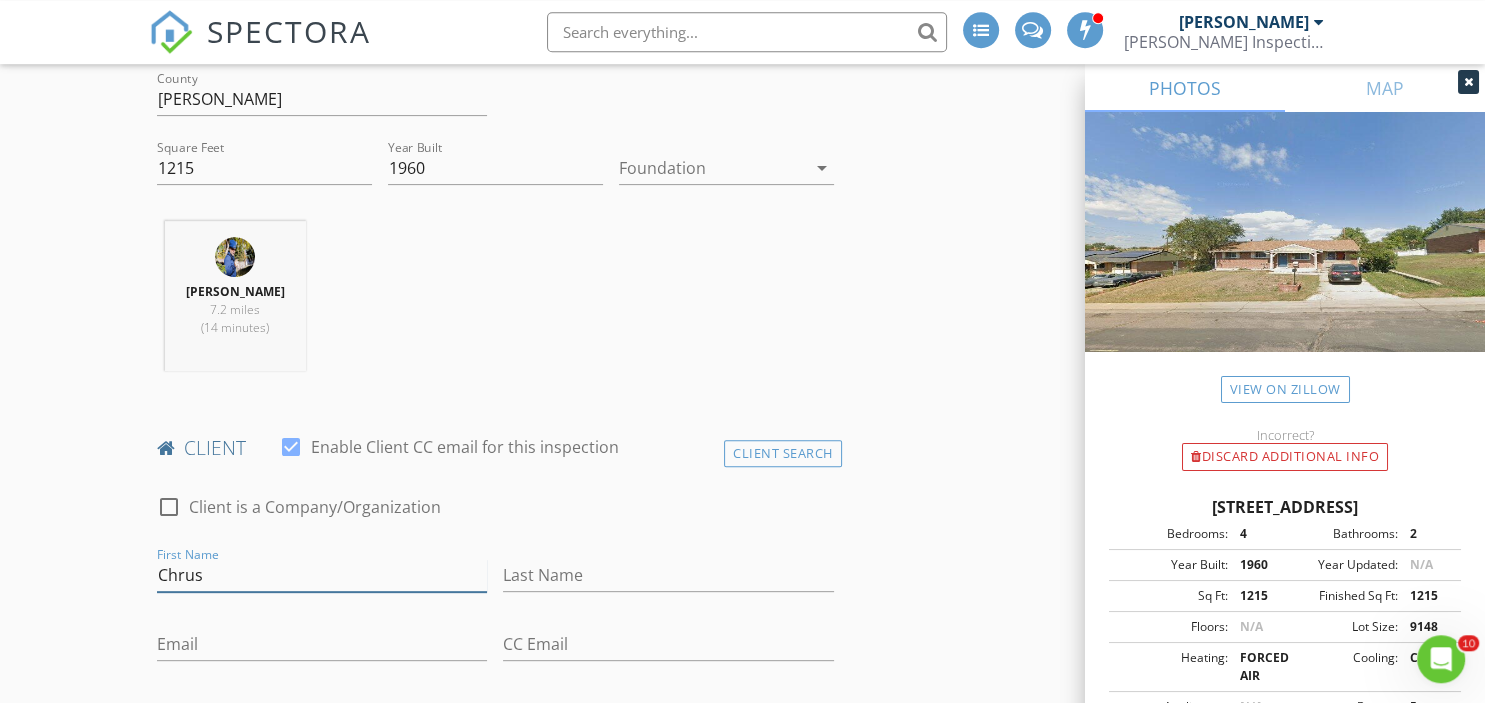 scroll, scrollTop: 639, scrollLeft: 0, axis: vertical 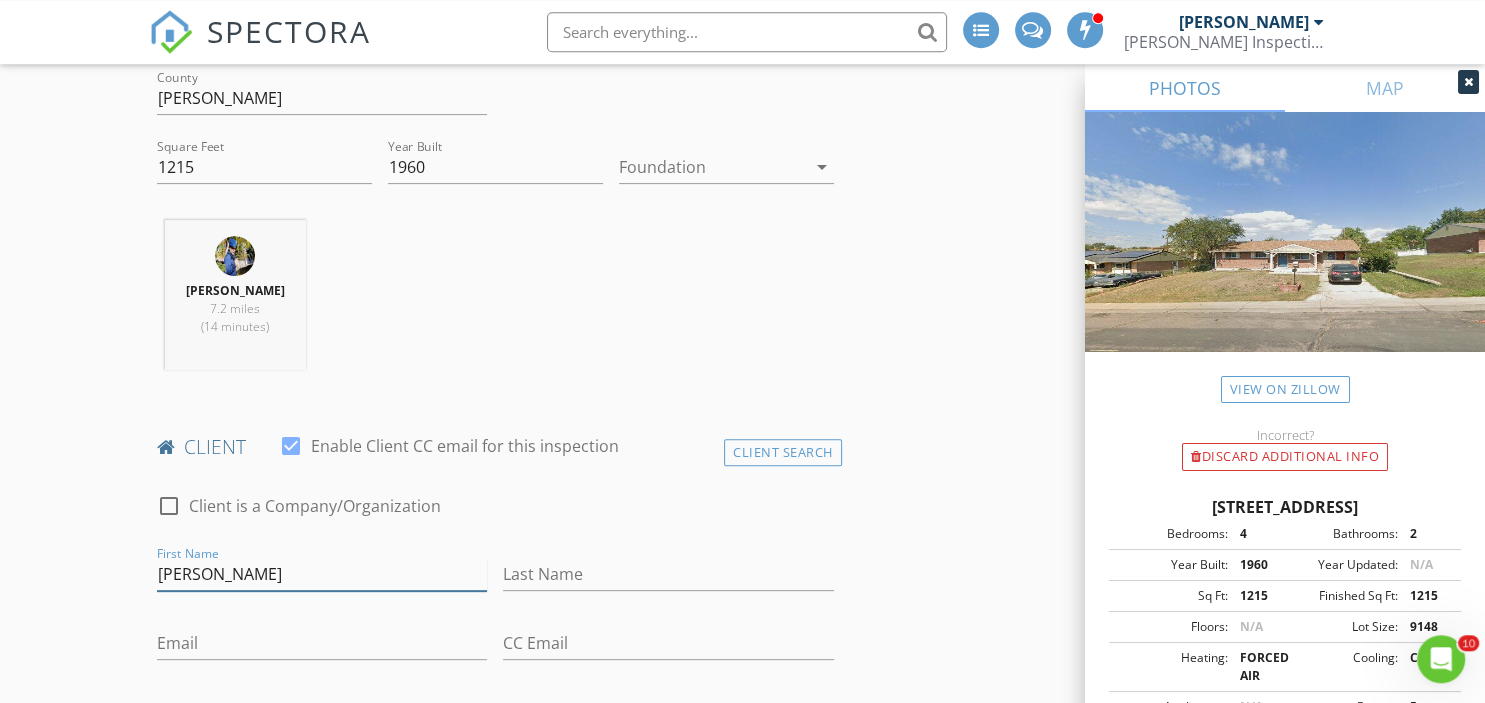 type on "Chris" 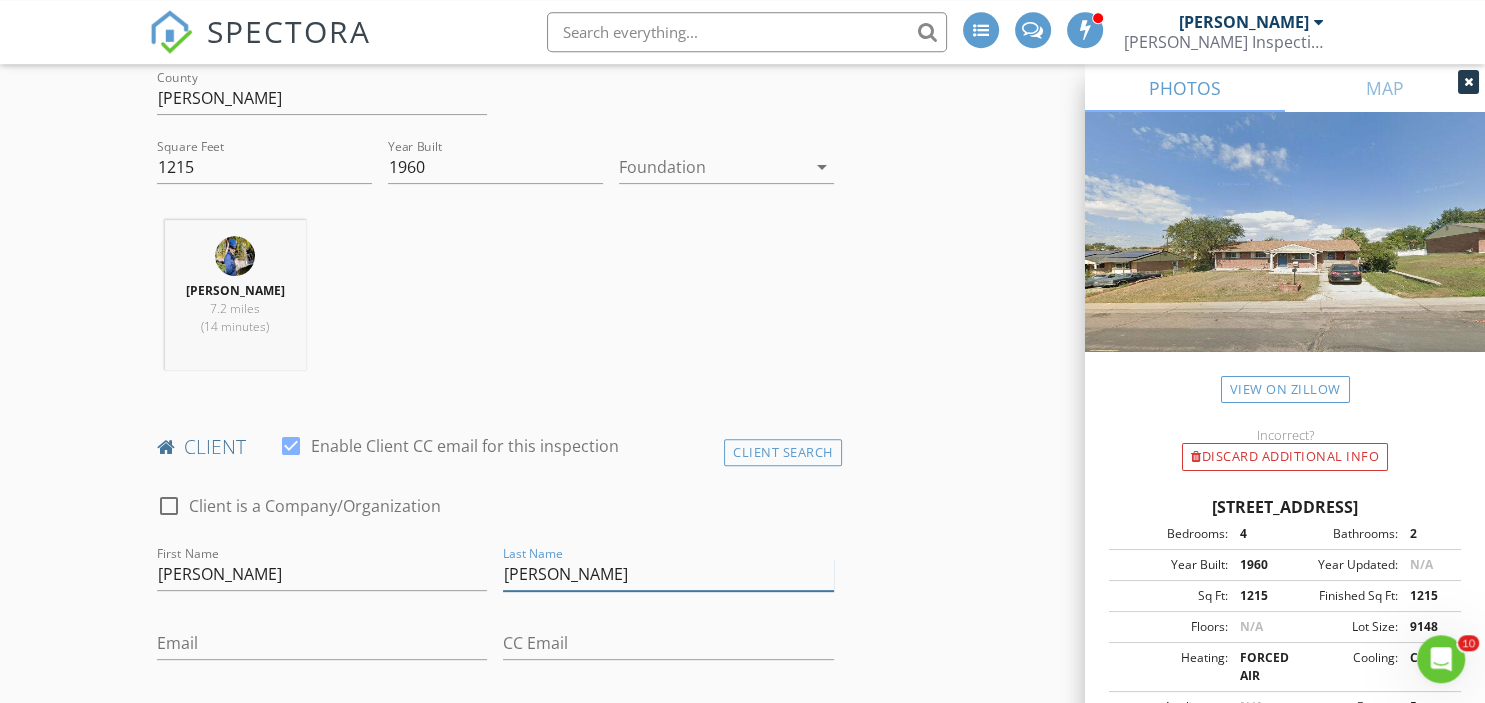 type on "Curry" 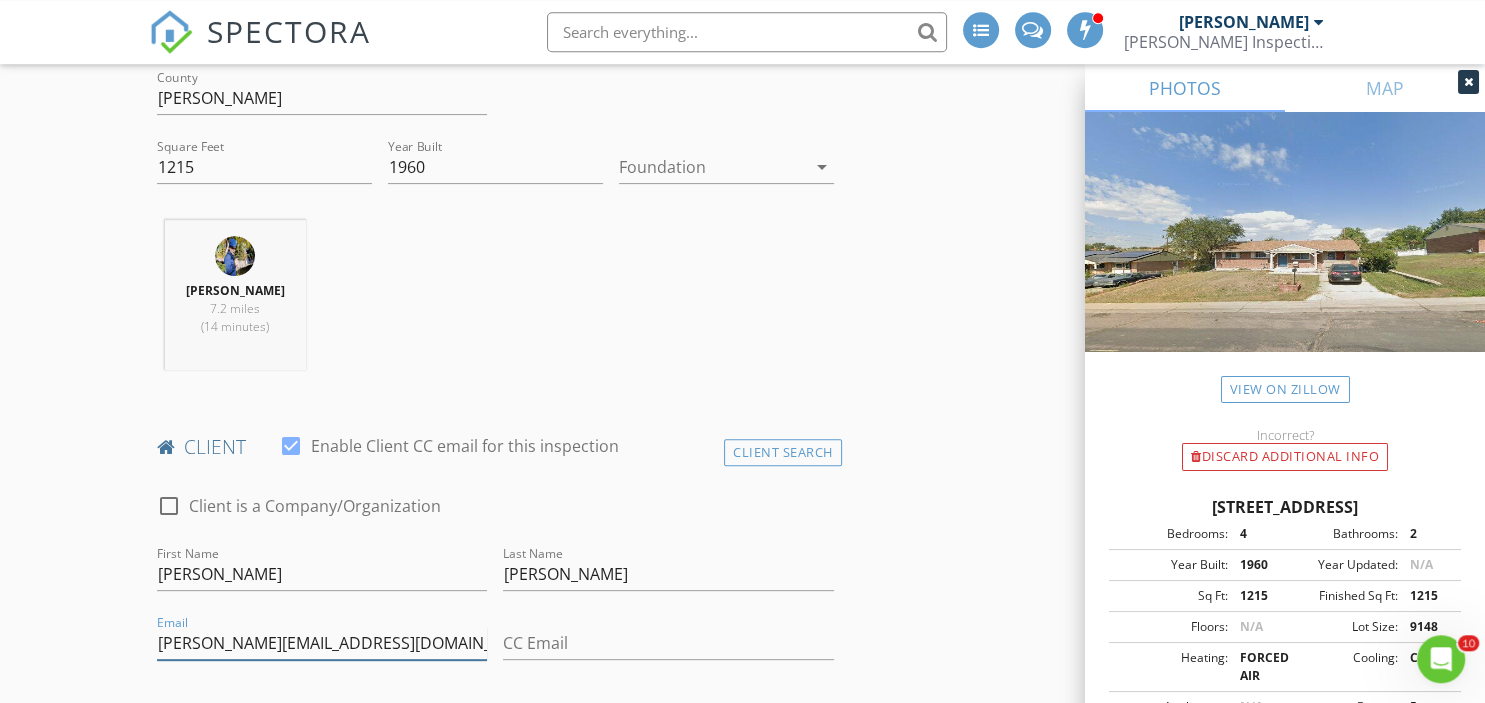 type on "chris@curryteam.com" 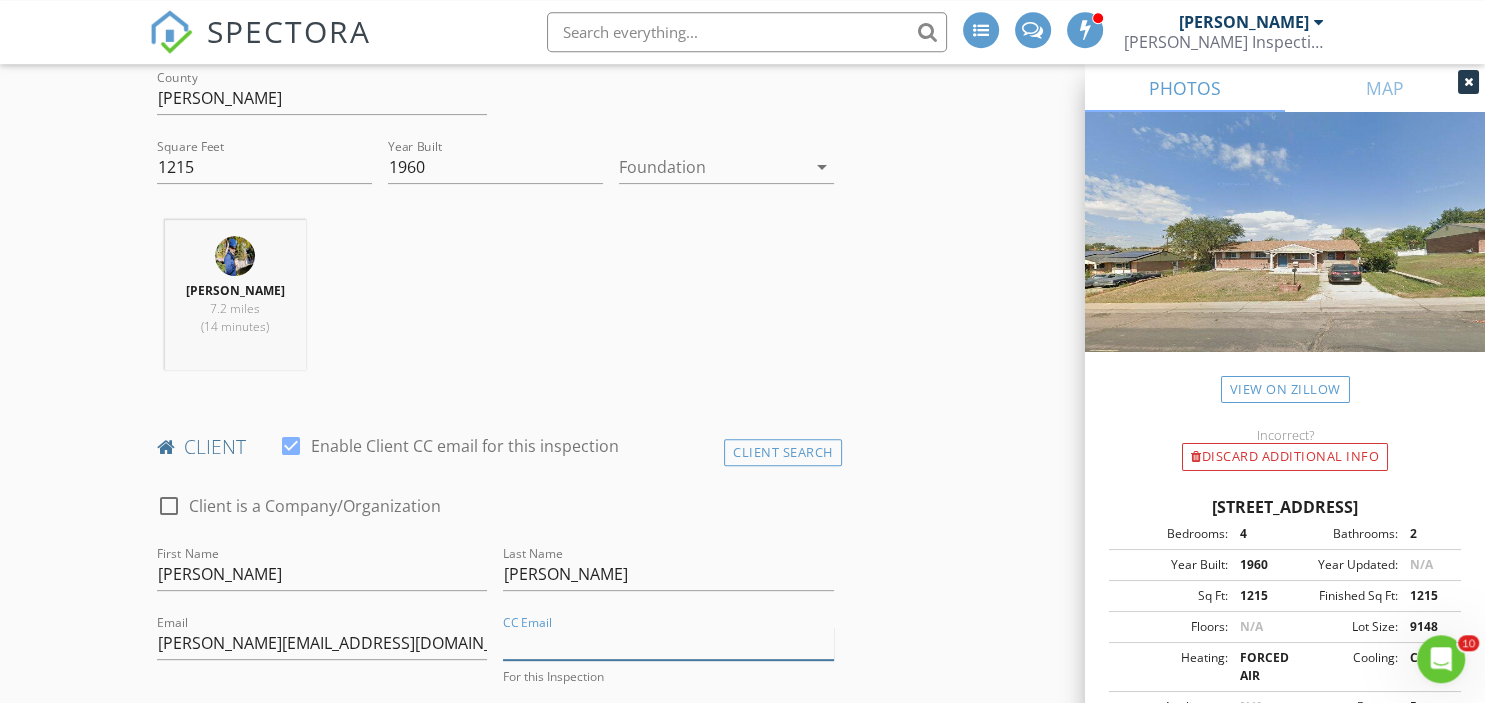 scroll, scrollTop: 940, scrollLeft: 0, axis: vertical 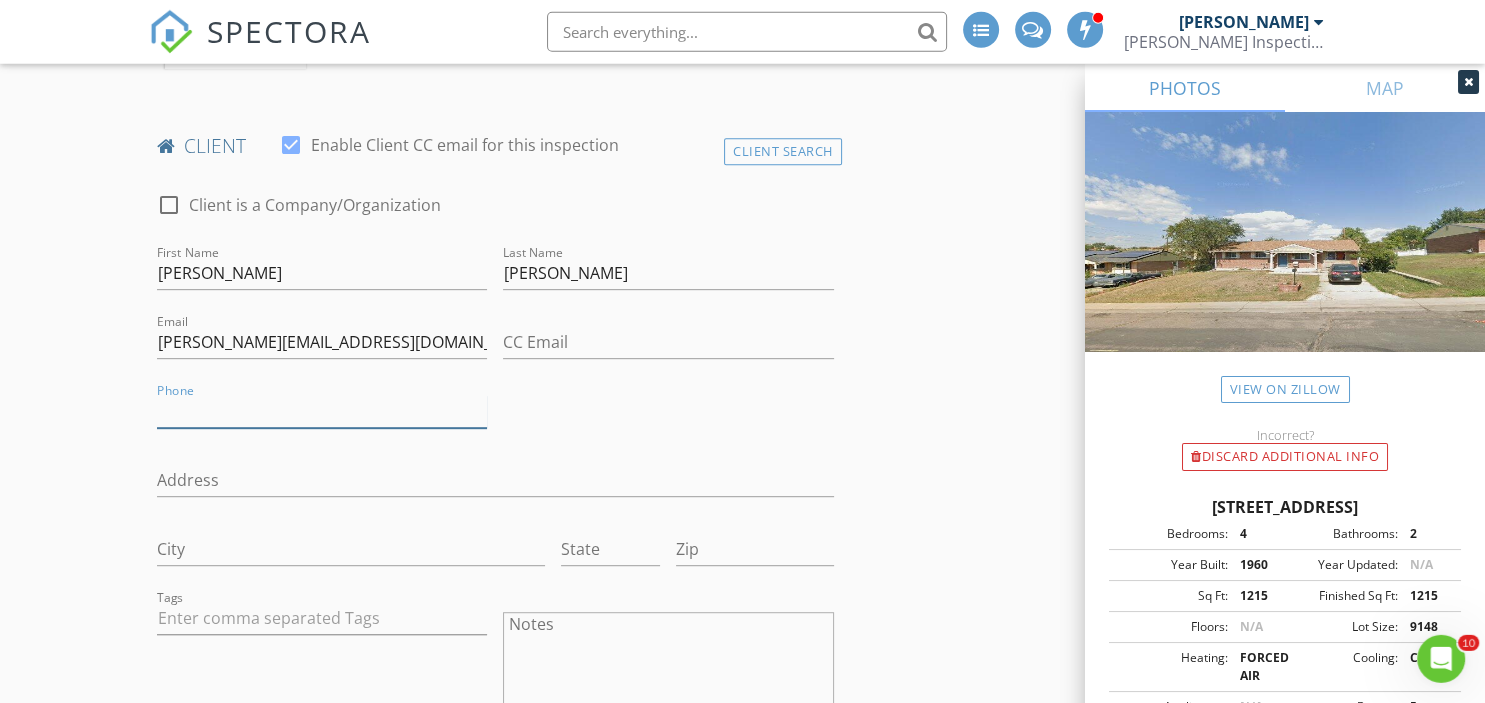 click on "Phone" at bounding box center [322, 411] 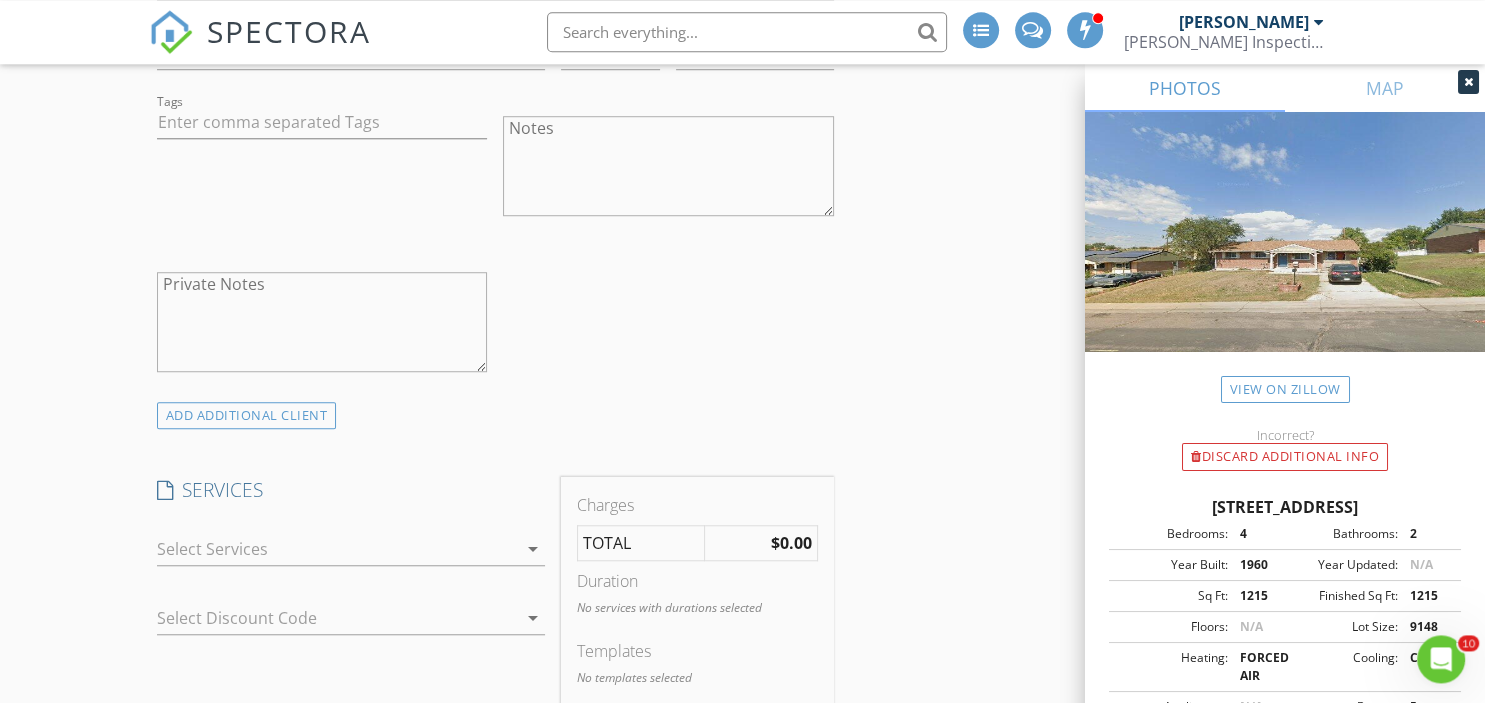 scroll, scrollTop: 1538, scrollLeft: 0, axis: vertical 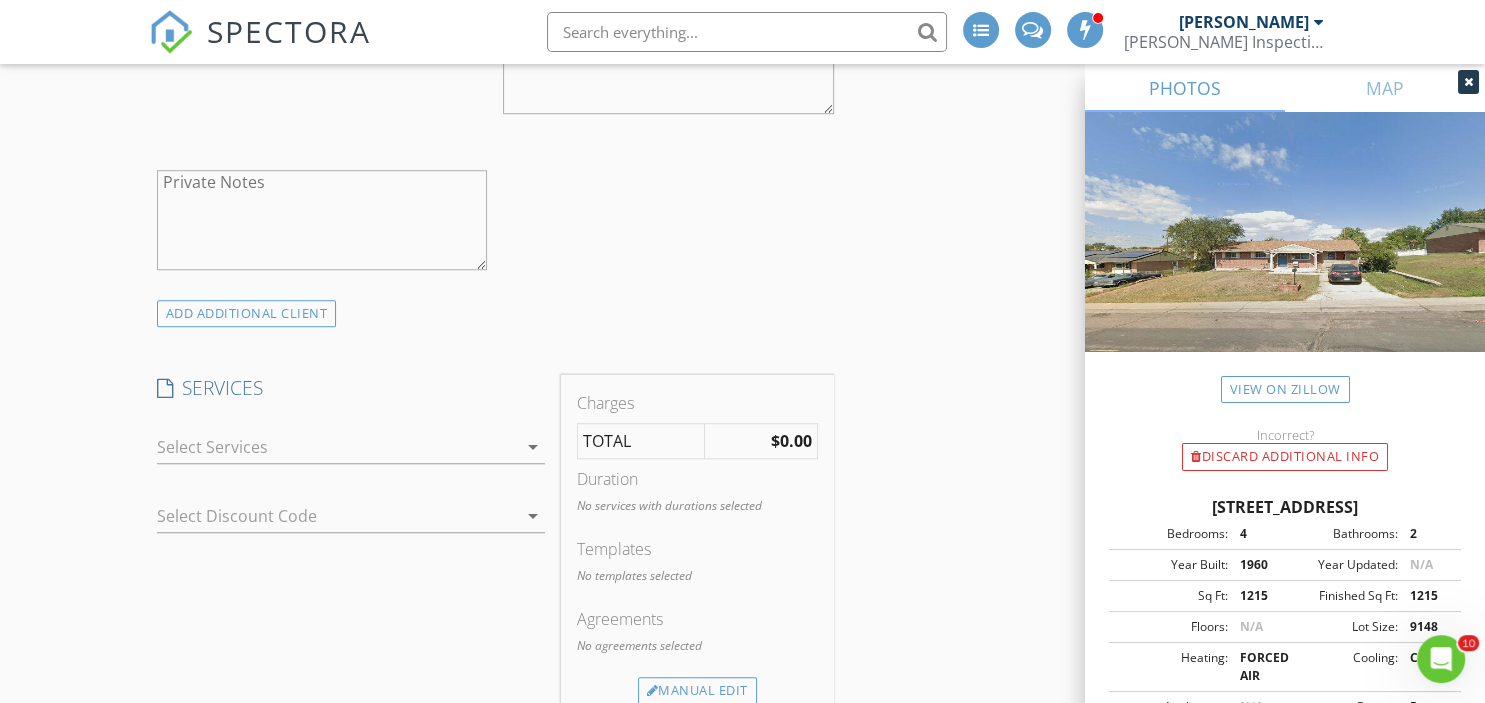 type on "720-759-5959" 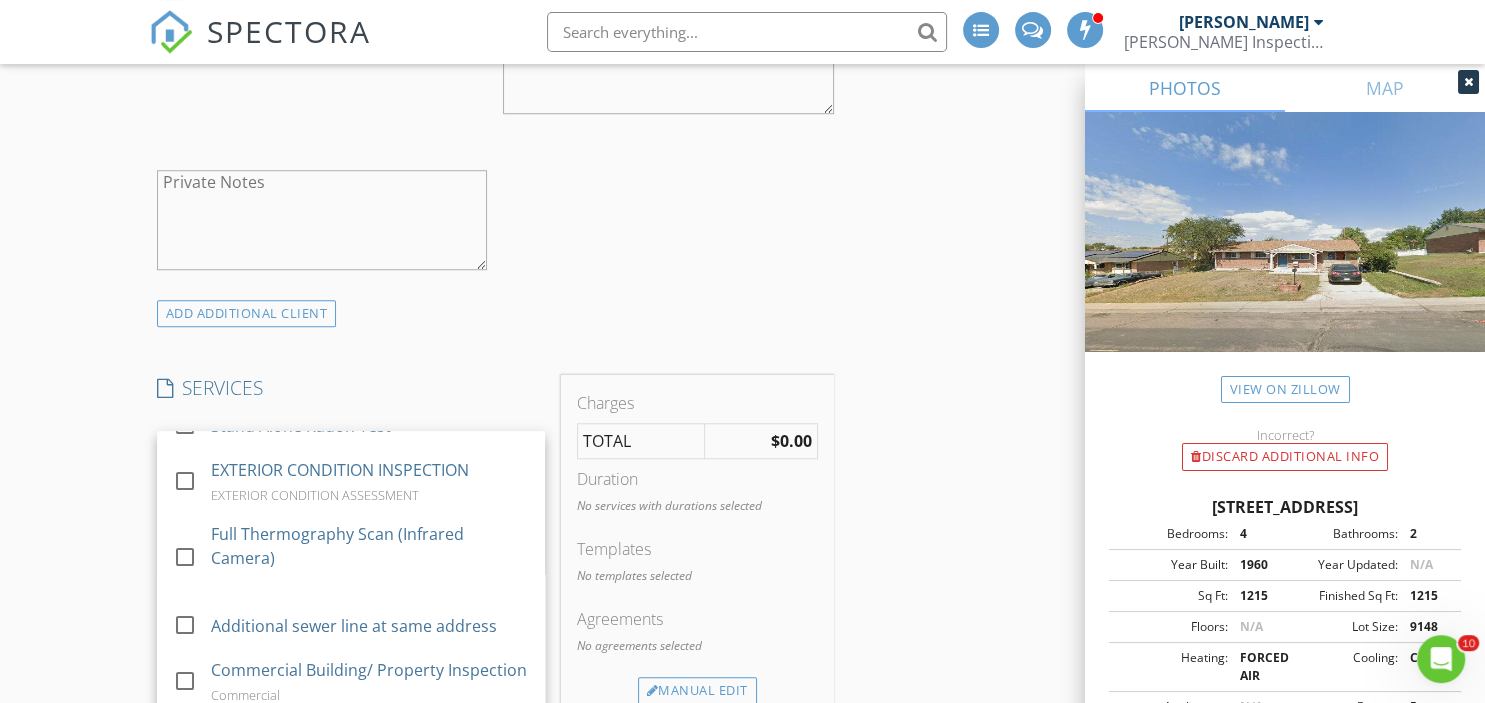 scroll, scrollTop: 453, scrollLeft: 0, axis: vertical 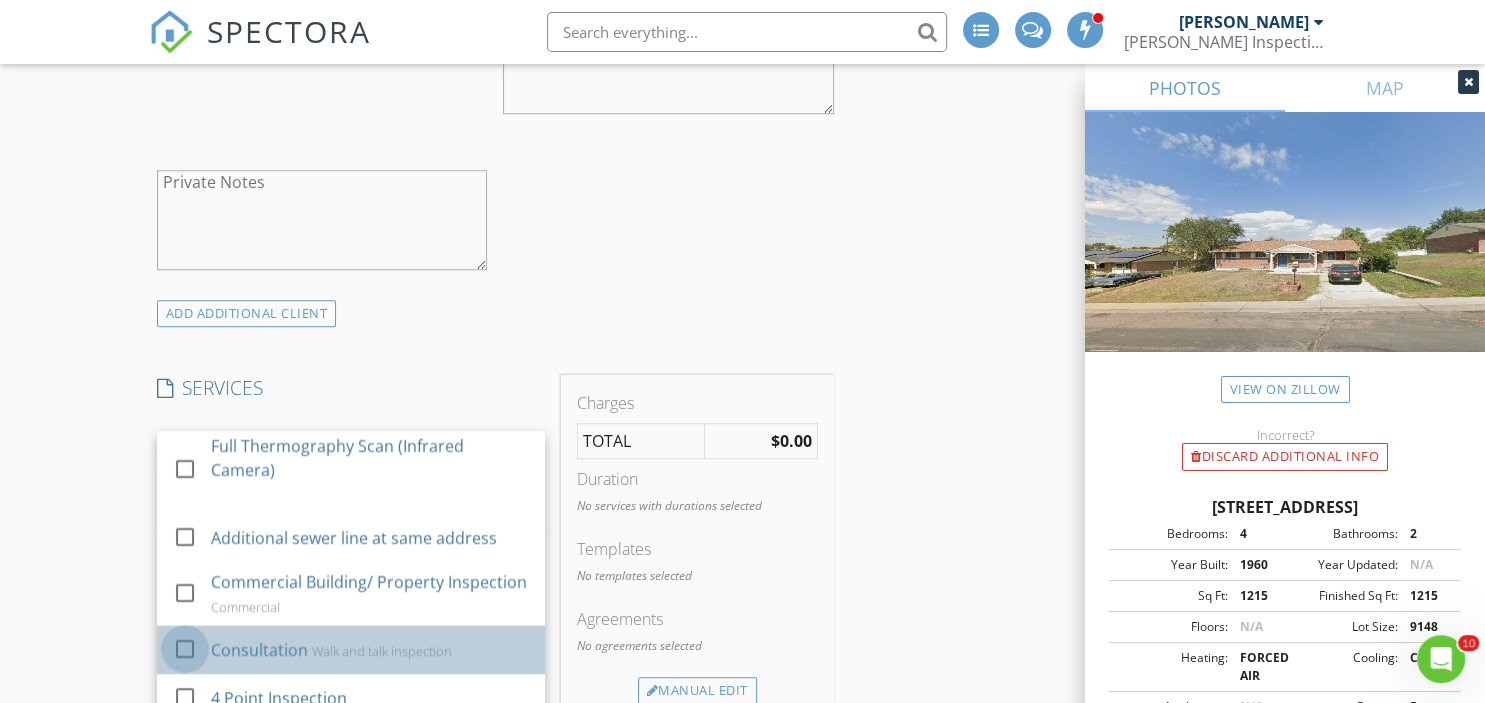 click at bounding box center (185, 649) 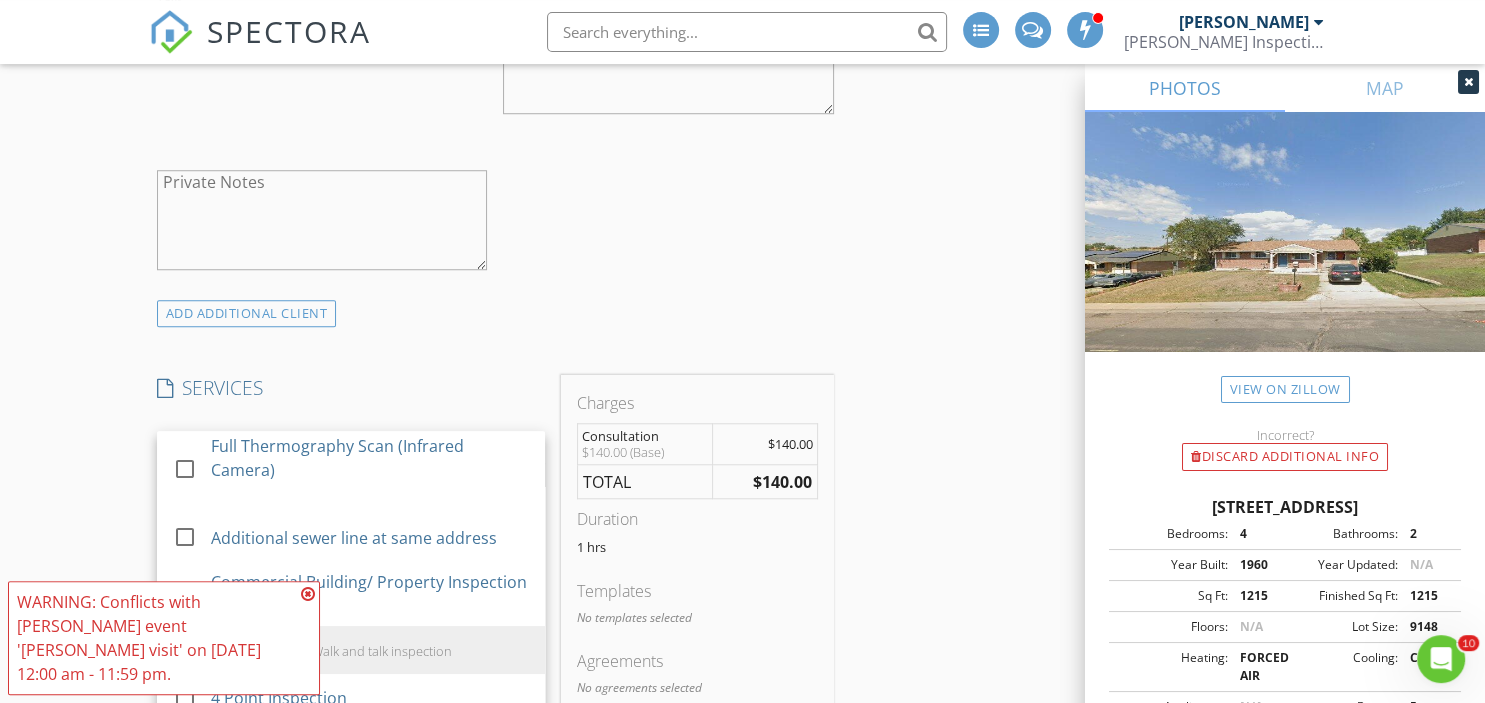 click at bounding box center [308, 594] 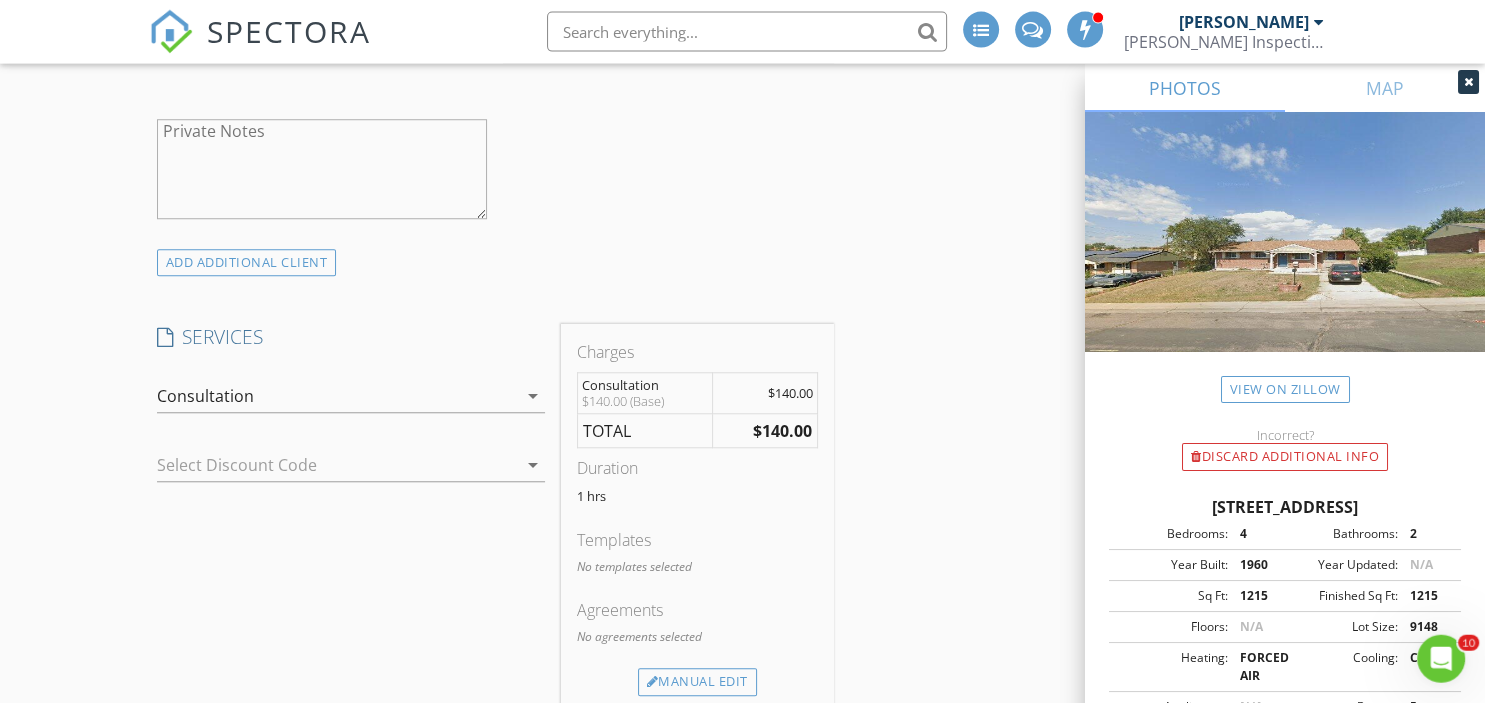 scroll, scrollTop: 1589, scrollLeft: 0, axis: vertical 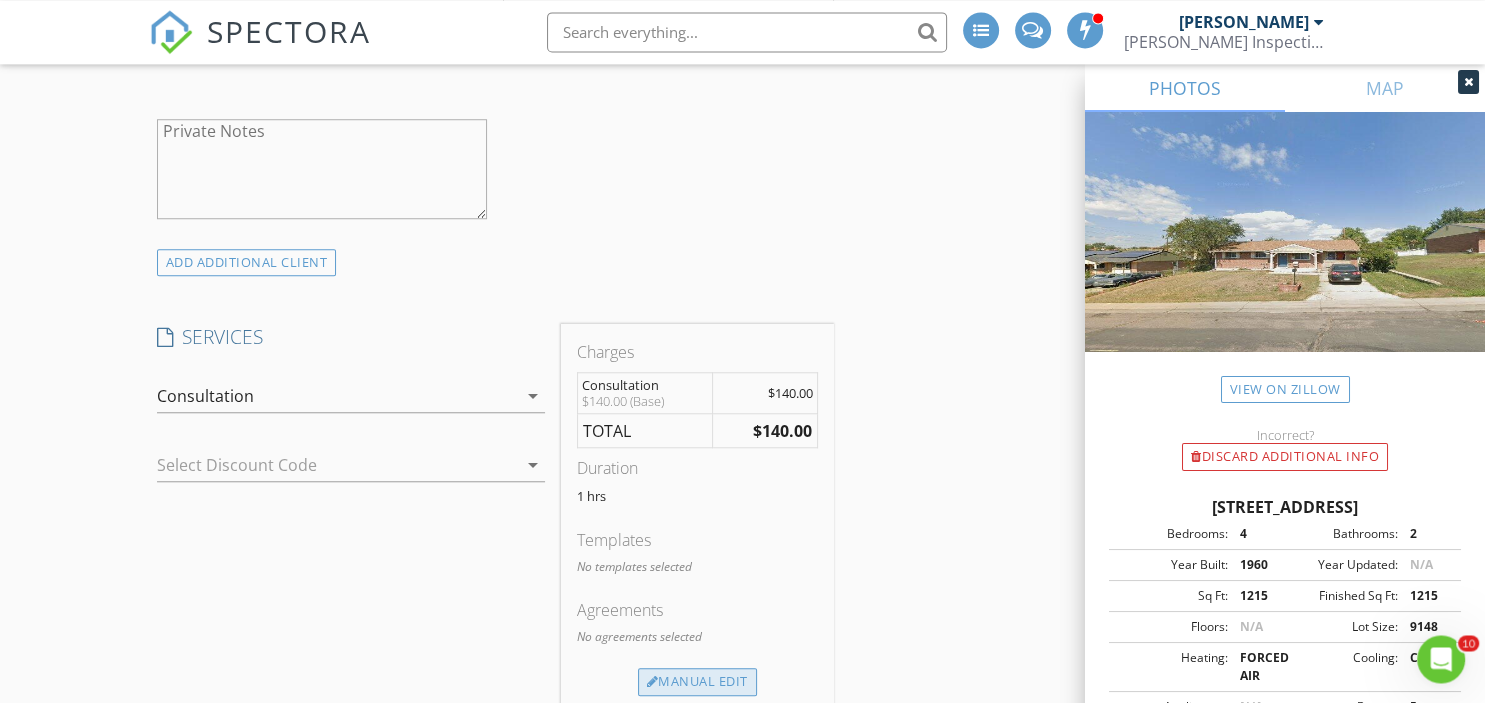 click on "Manual Edit" at bounding box center [697, 682] 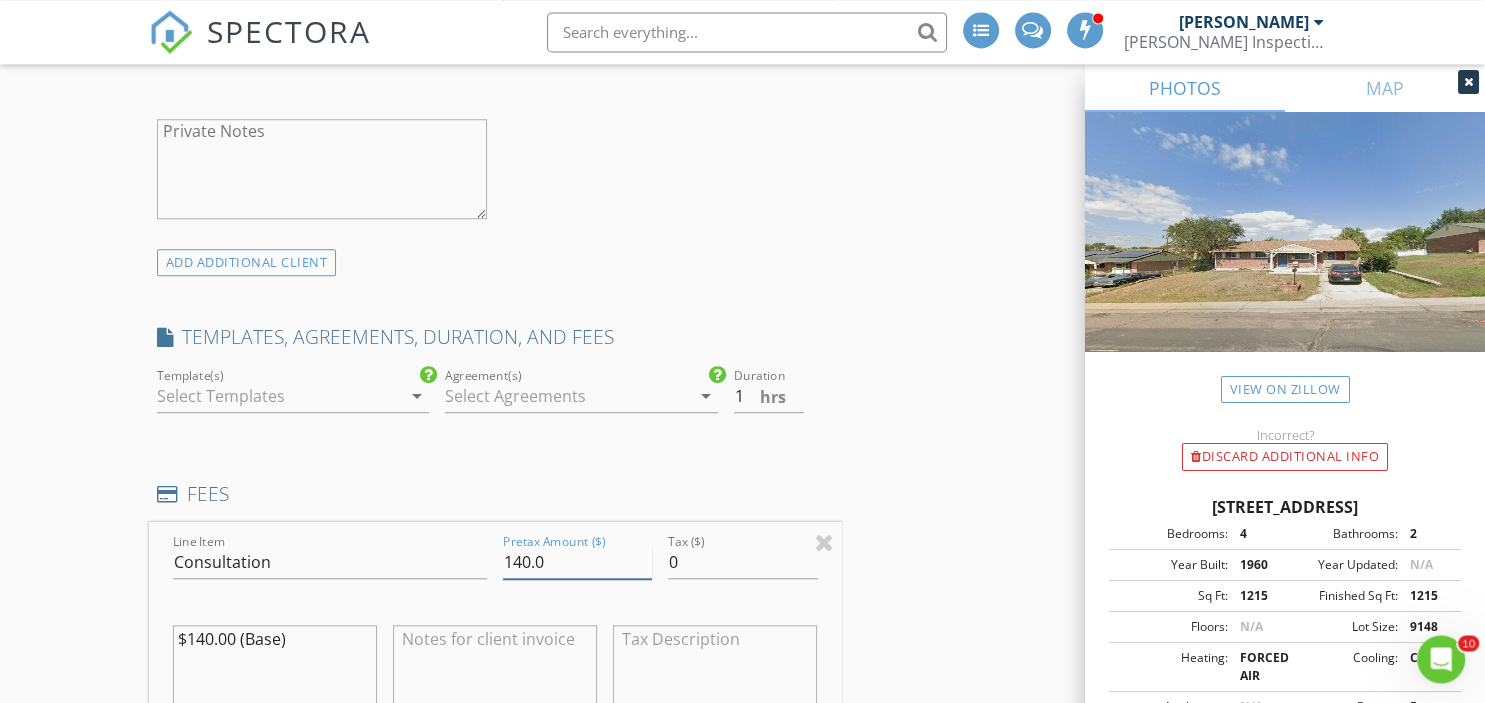 click on "140.0" at bounding box center (577, 562) 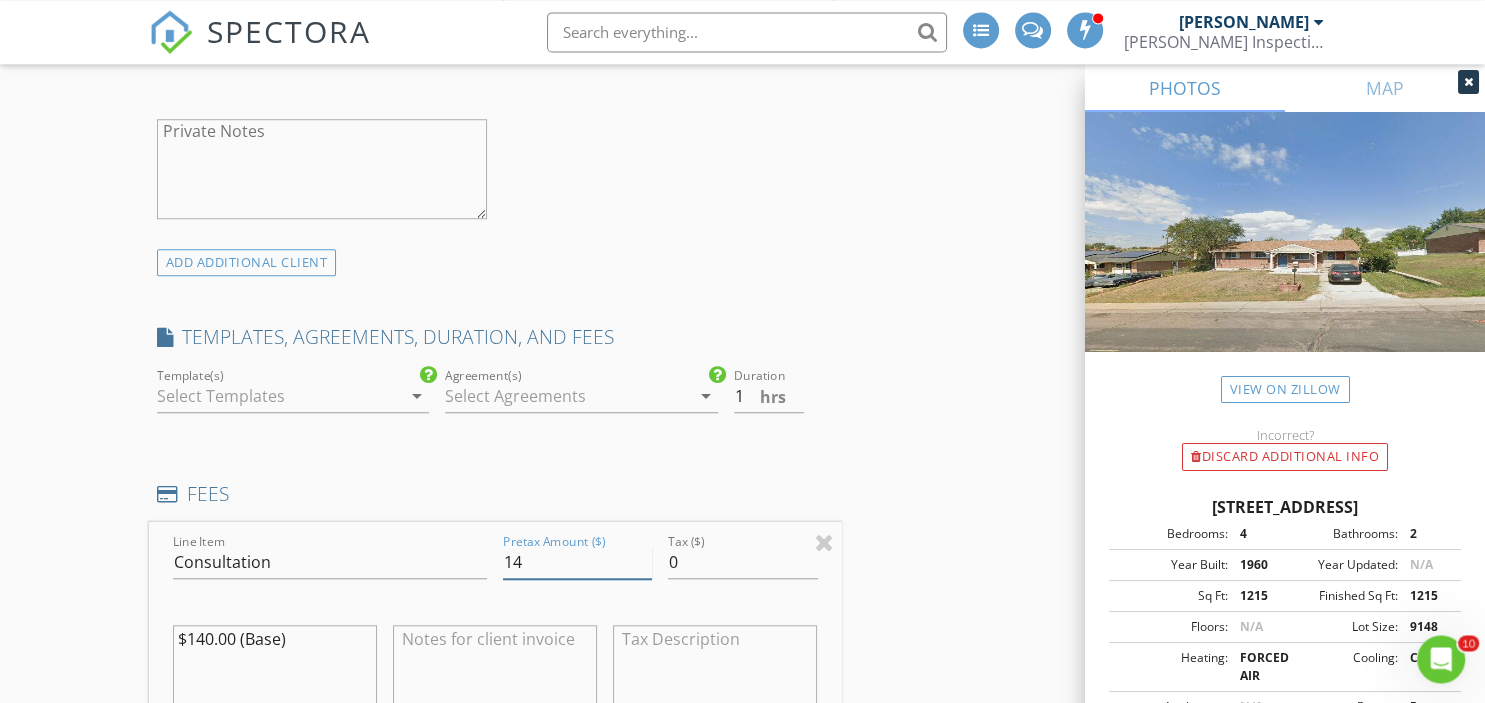 type on "1" 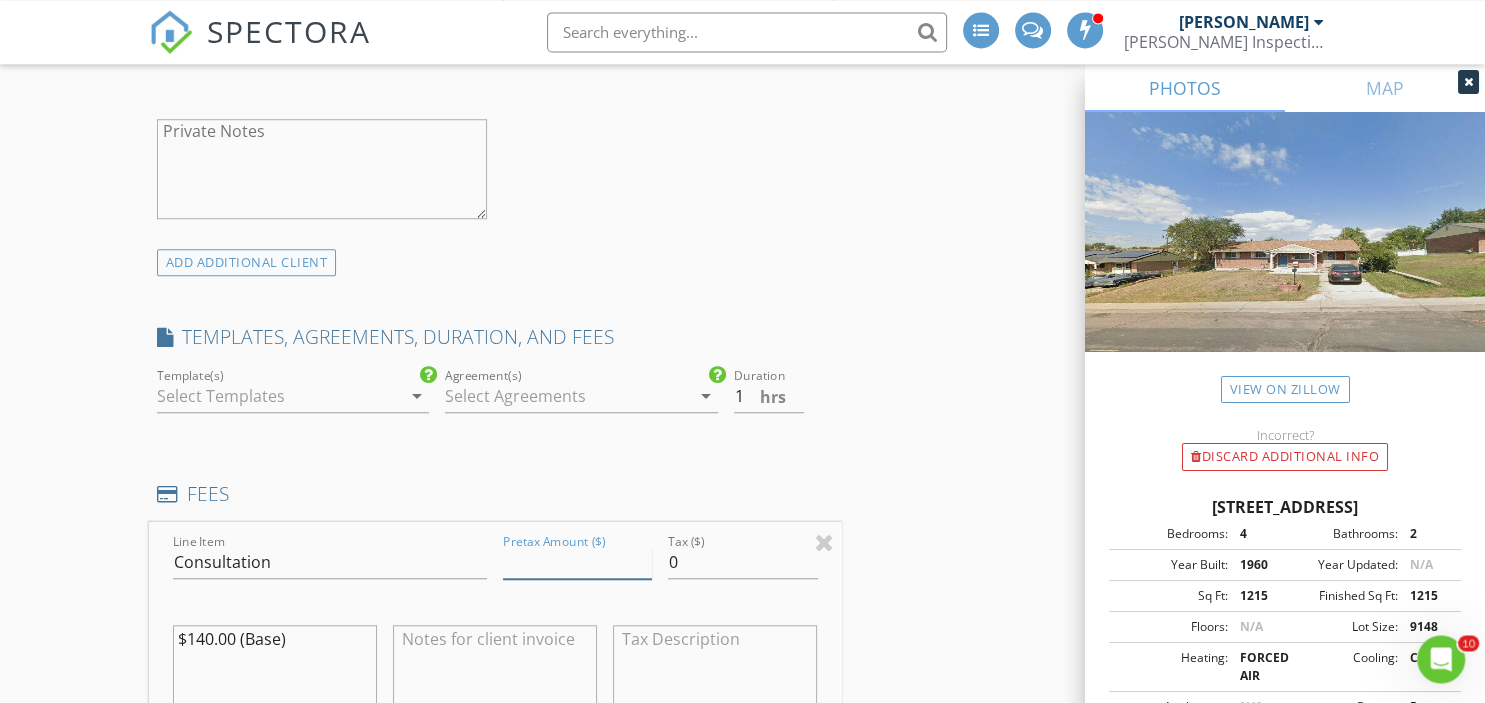 scroll, scrollTop: 1634, scrollLeft: 0, axis: vertical 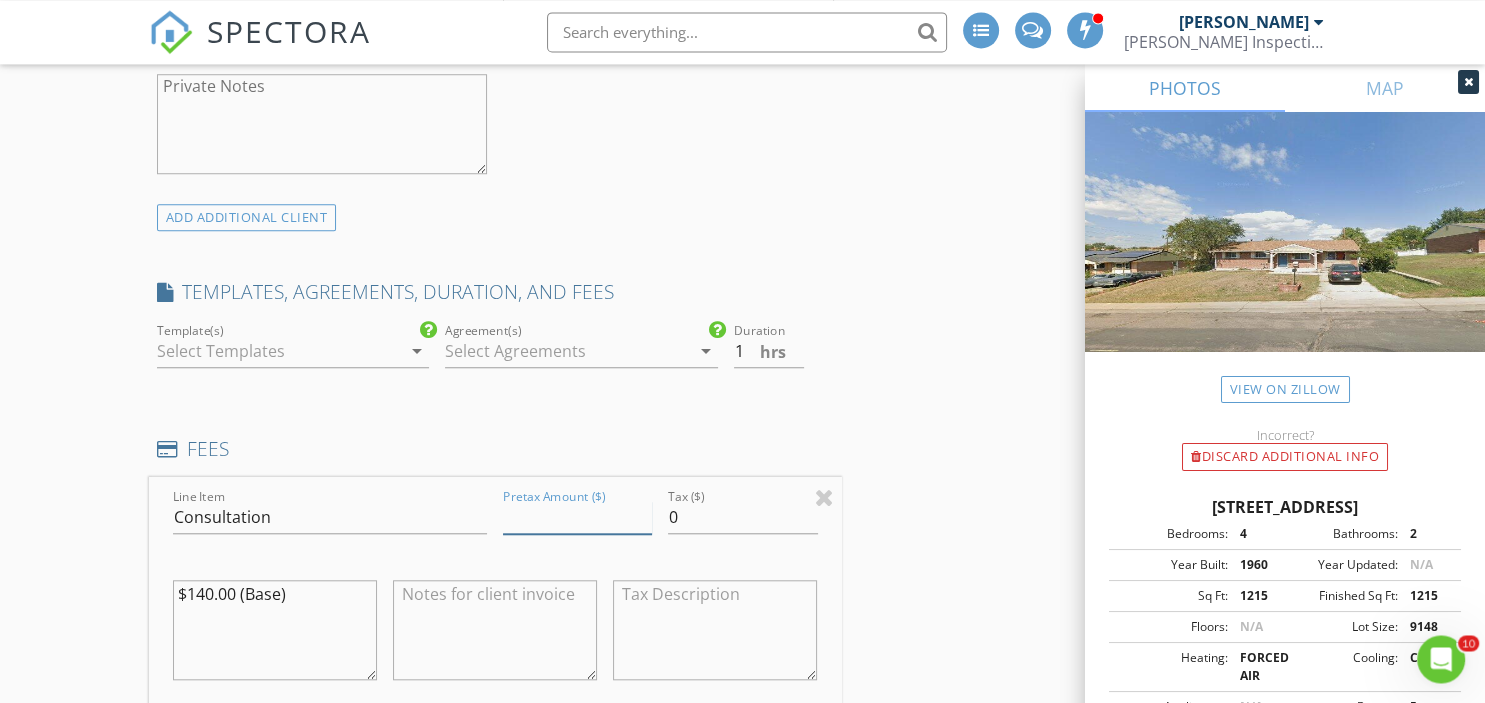 click on "Pretax Amount ($)" at bounding box center [577, 517] 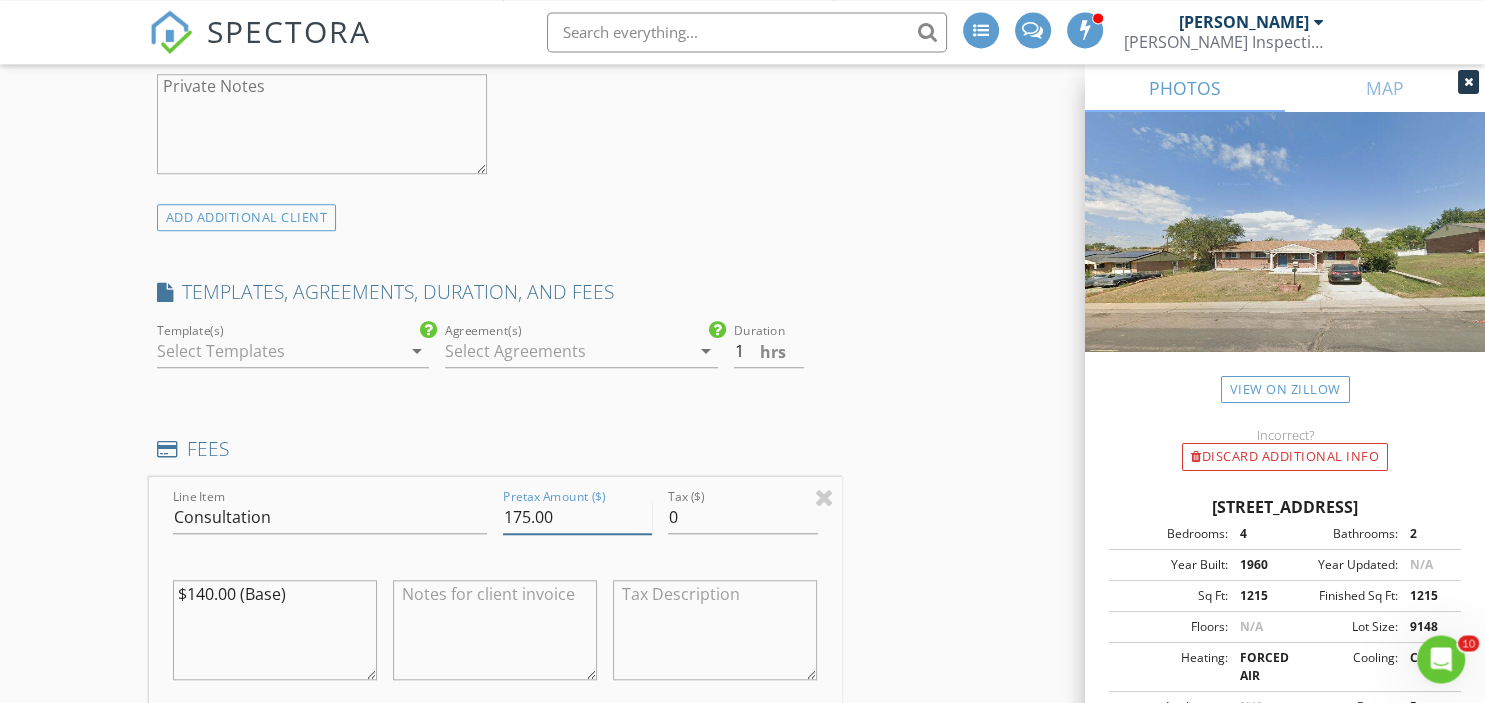 type on "175.00" 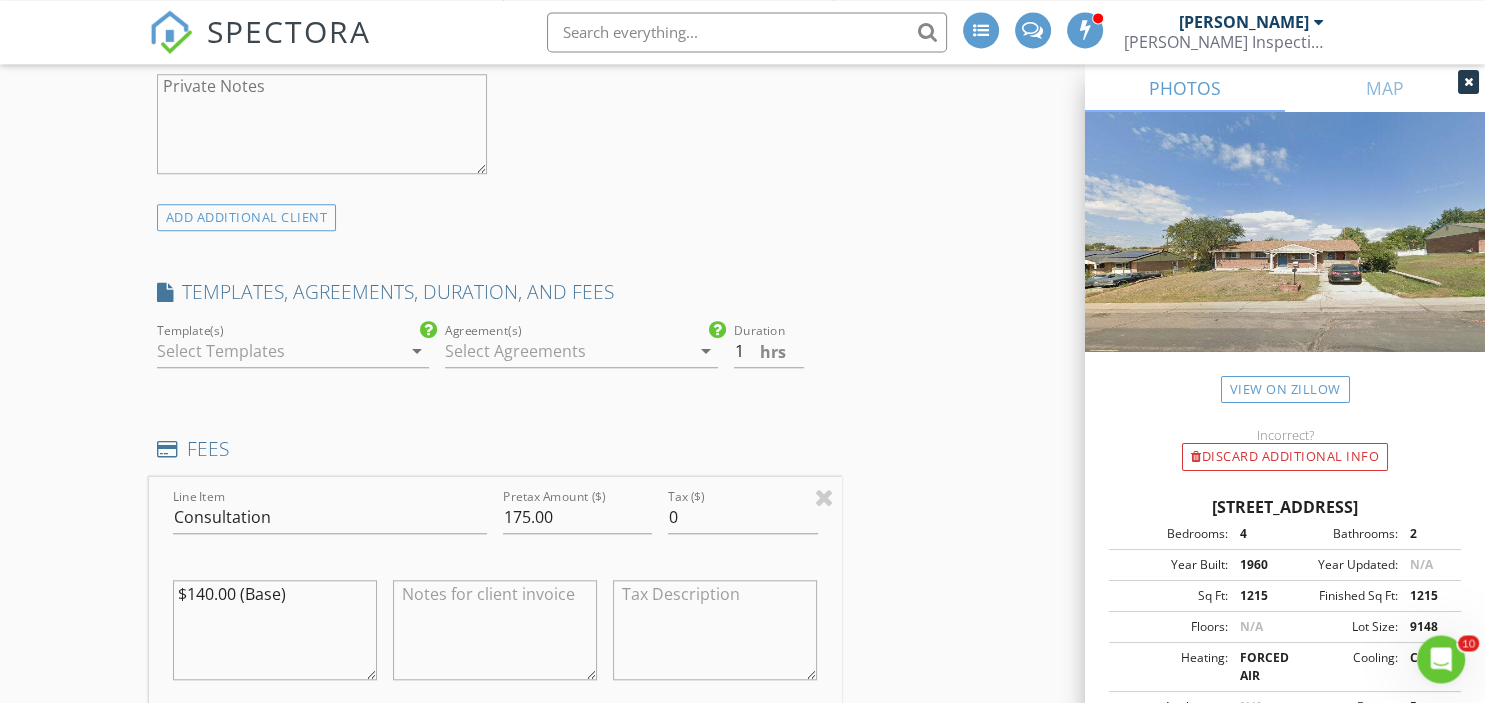 click on "INSPECTOR(S)
check_box   Stephen Stauss   PRIMARY   Stephen Stauss arrow_drop_down   check_box_outline_blank Stephen Stauss specifically requested
Date/Time
07/11/2025 9:00 AM
Location
Address Search       Address 7715 Durango St   Unit   City Denver   State CO   Zip 80221   County Adams     Square Feet 1215   Year Built 1960   Foundation arrow_drop_down     Stephen Stauss     7.2 miles     (14 minutes)
client
check_box Enable Client CC email for this inspection   Client Search     check_box_outline_blank Client is a Company/Organization     First Name Chris   Last Name Curry   Email chris@curryteam.com   CC Email   Phone 720-759-5959   Address   City   State   Zip     Tags         Notes   Private Notes
ADD ADDITIONAL client
SERVICES
check_box_outline_blank" at bounding box center (743, 717) 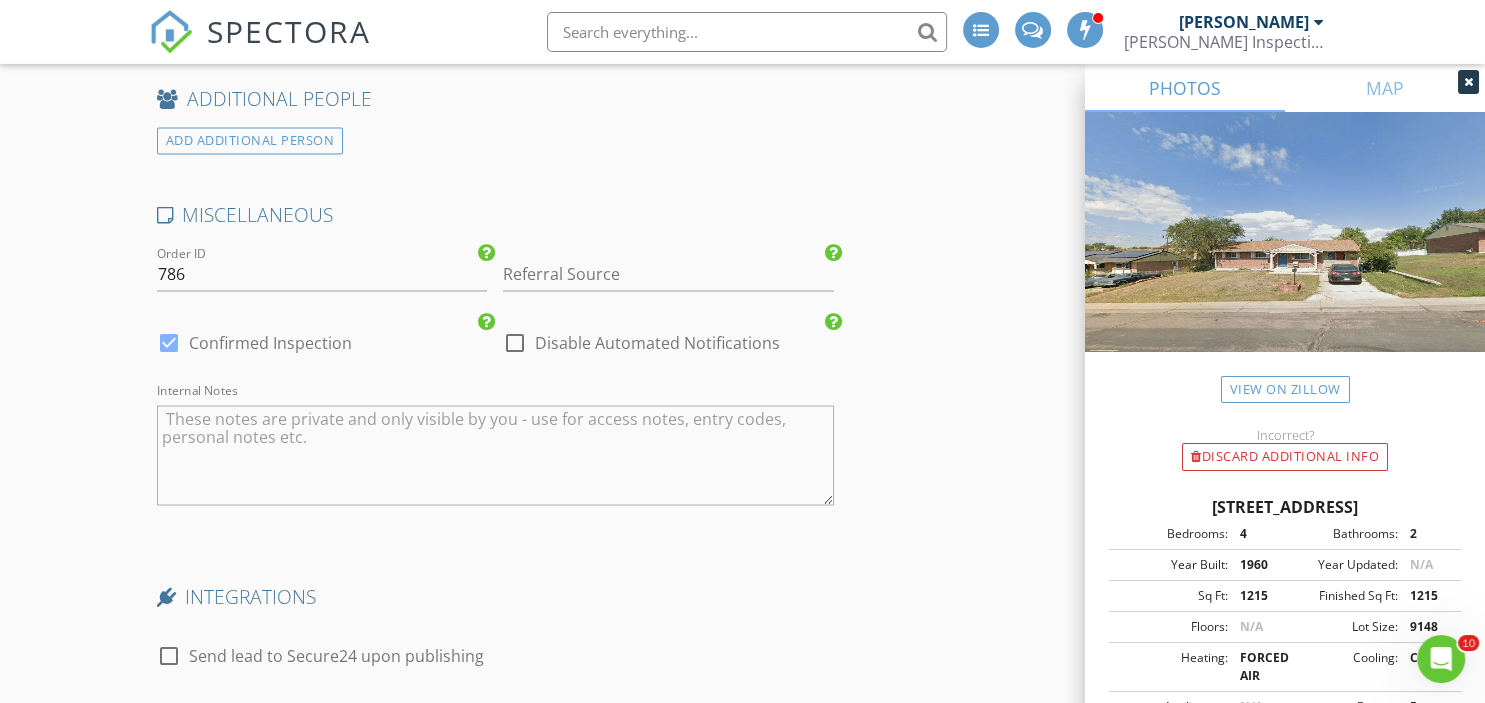 scroll, scrollTop: 3267, scrollLeft: 0, axis: vertical 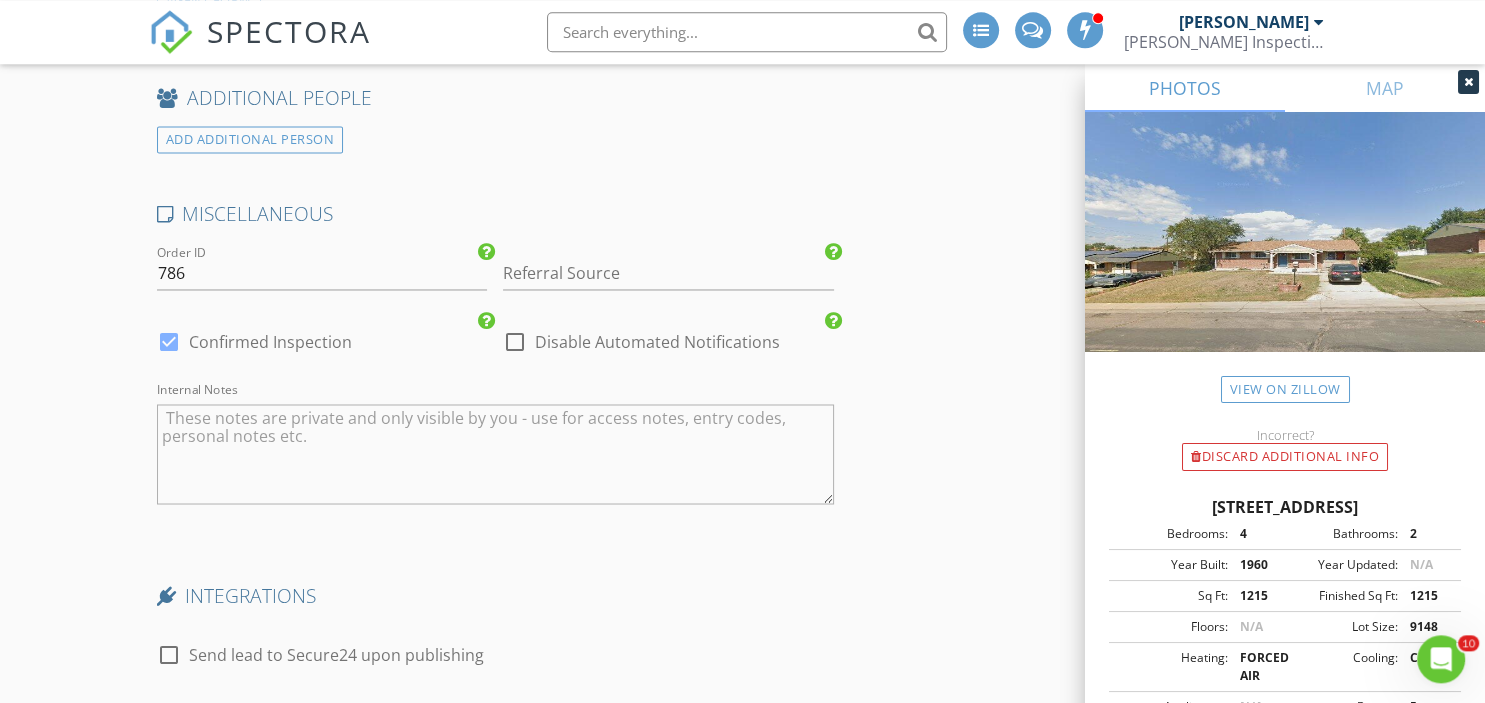 click at bounding box center [515, 342] 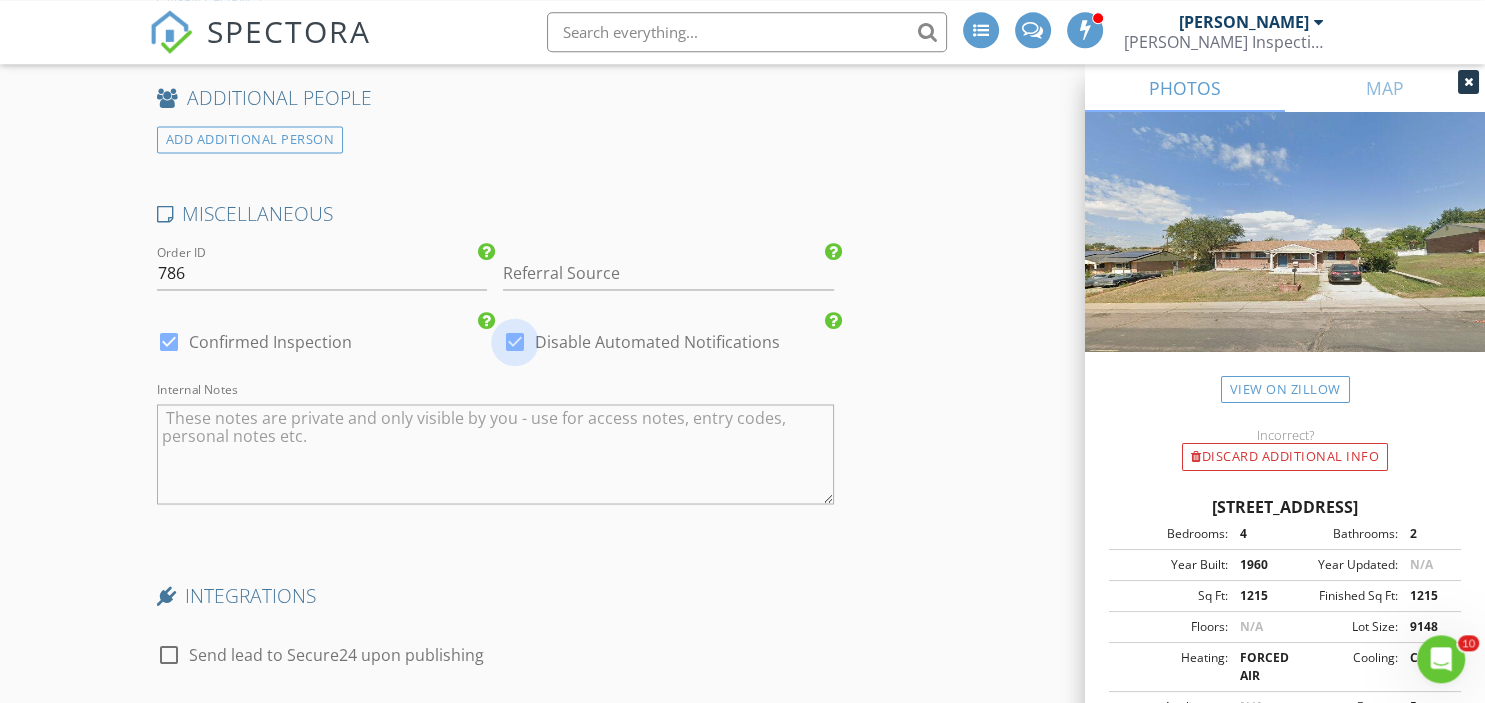 checkbox on "true" 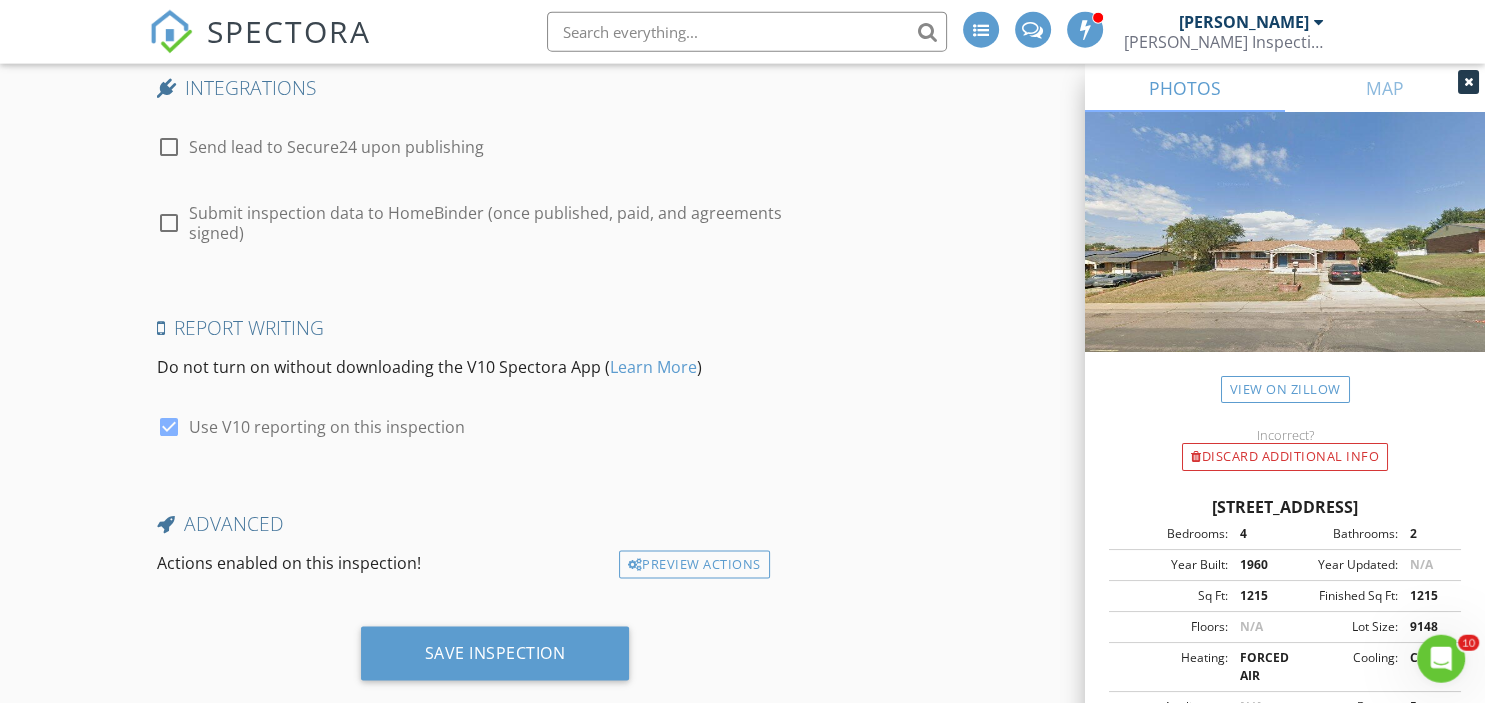 scroll, scrollTop: 3792, scrollLeft: 0, axis: vertical 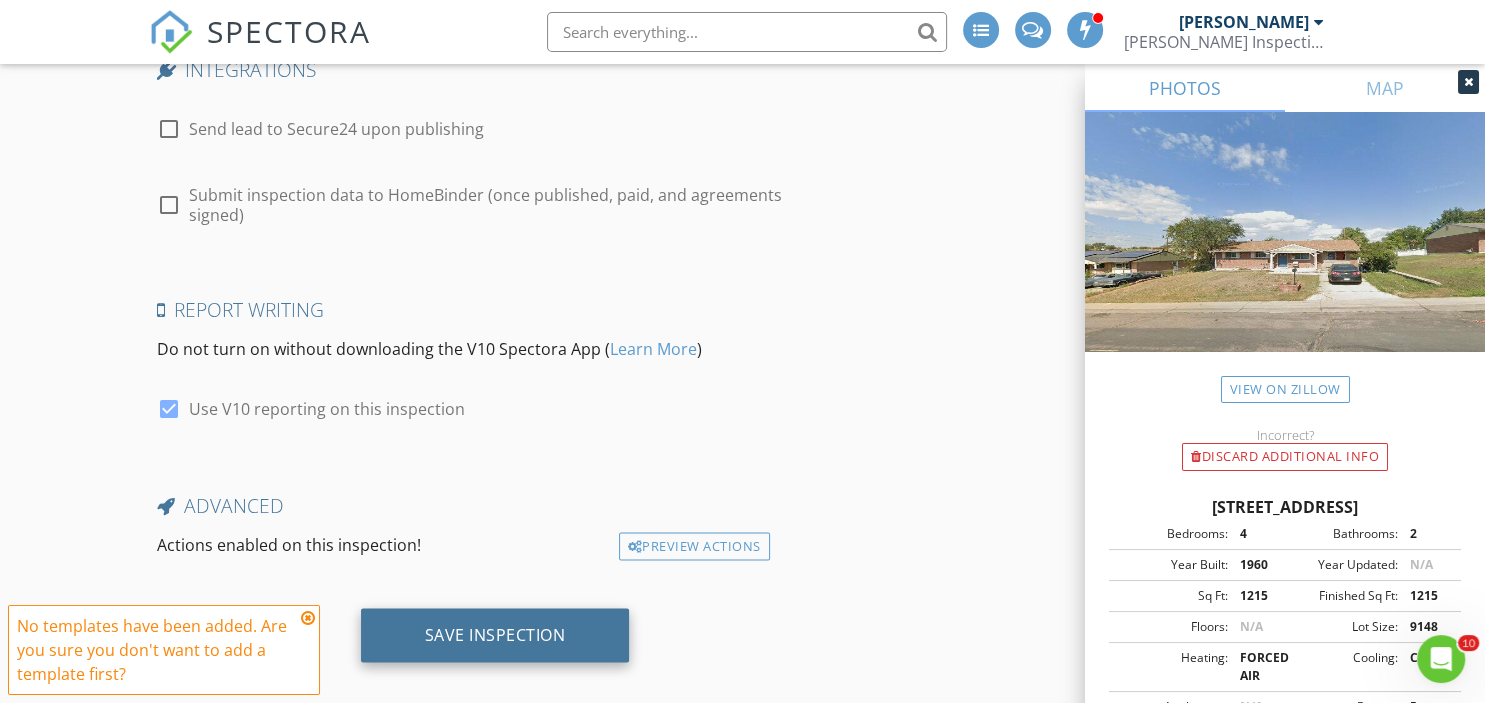 click on "Save Inspection" at bounding box center (495, 636) 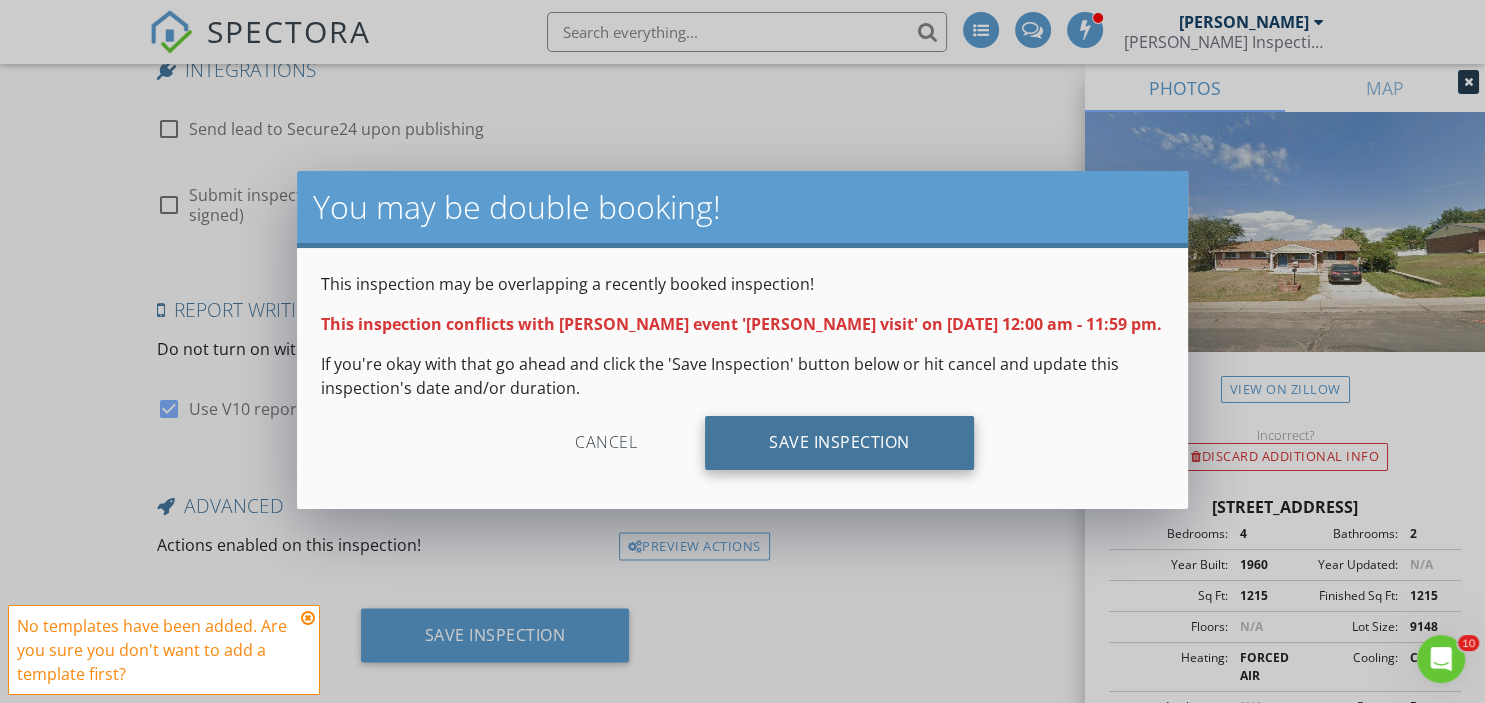 click on "Save Inspection" at bounding box center (839, 443) 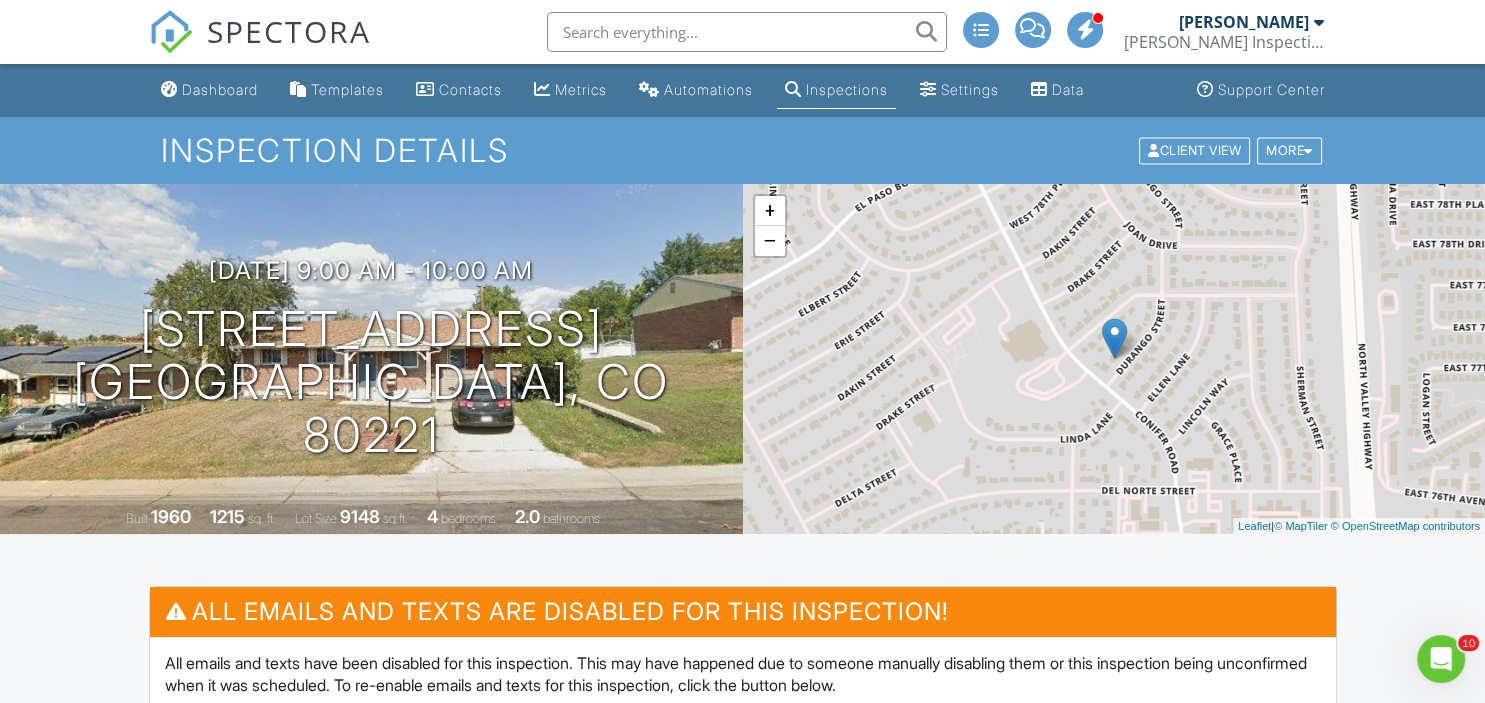 scroll, scrollTop: 0, scrollLeft: 0, axis: both 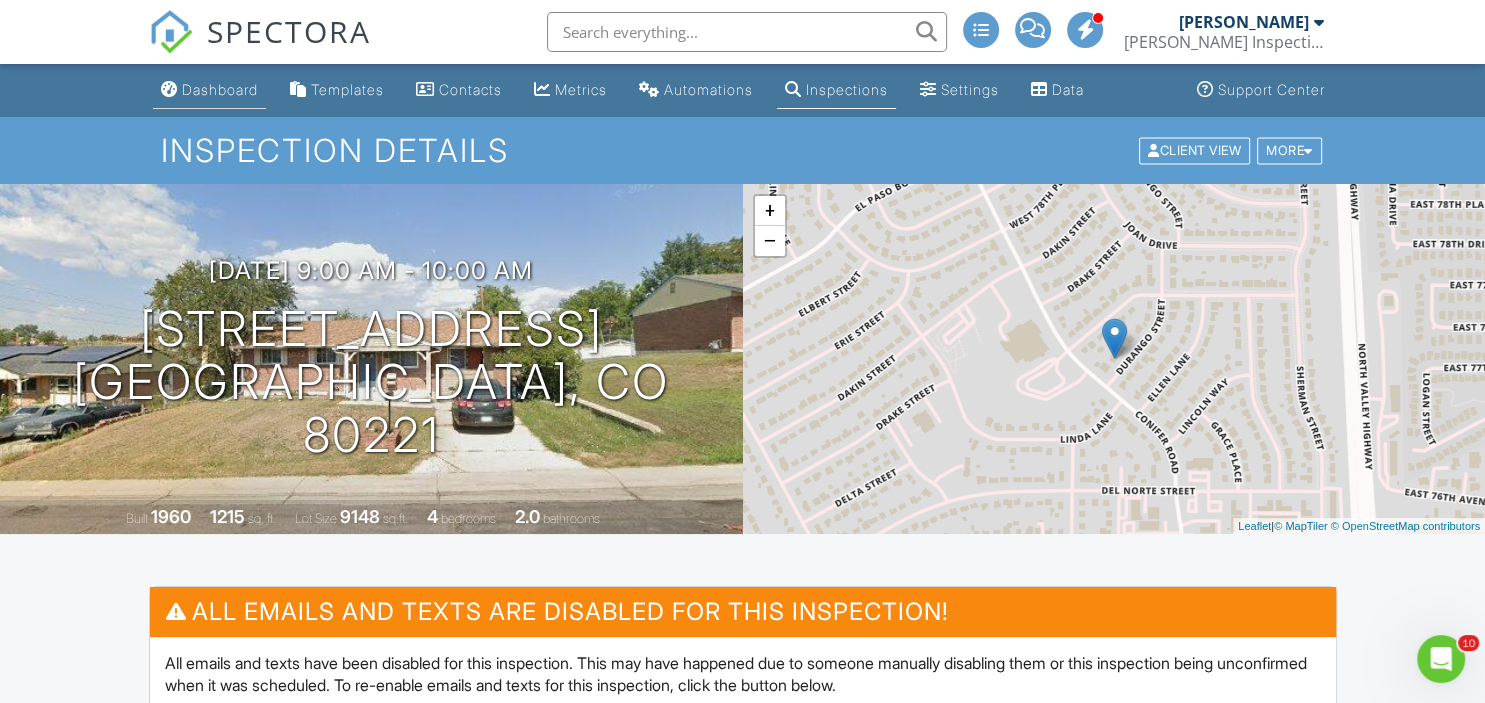 click on "Dashboard" at bounding box center (220, 89) 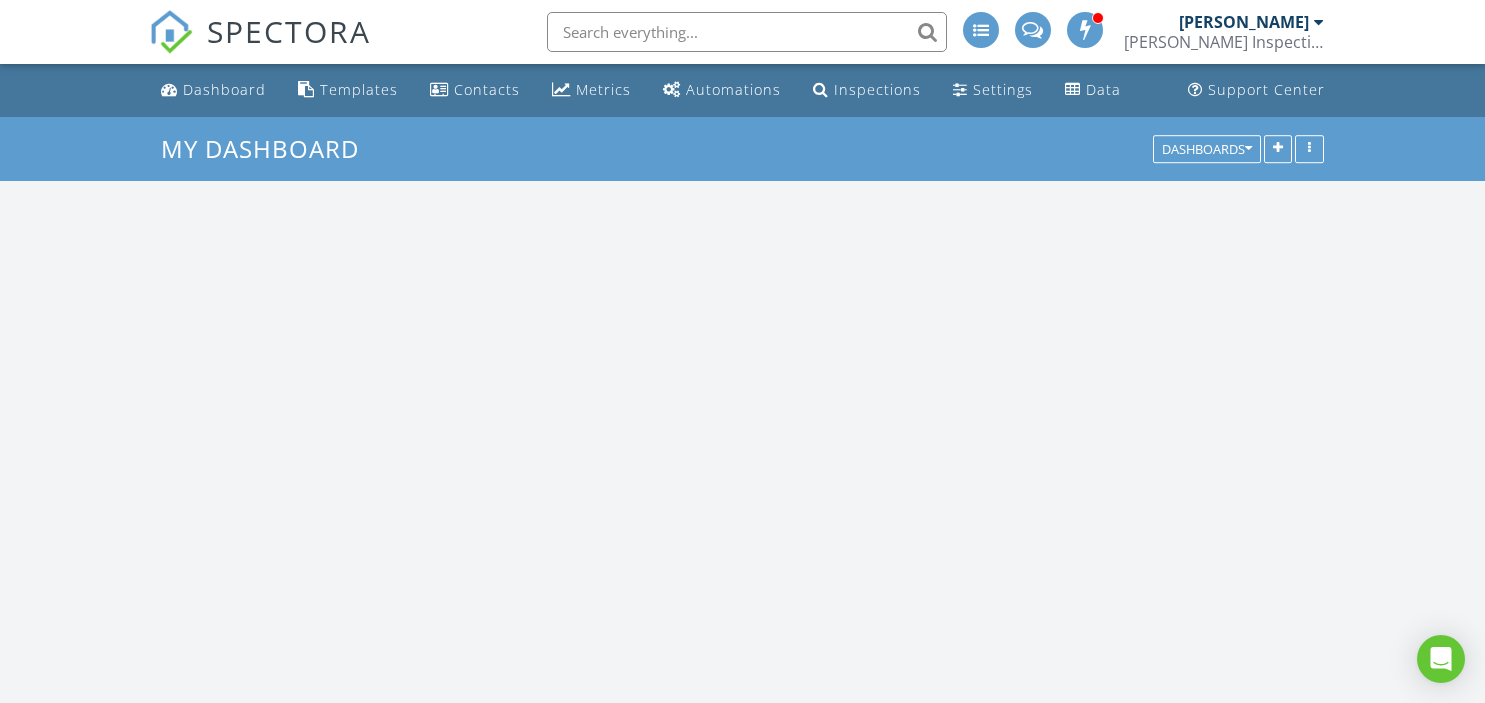 scroll, scrollTop: 0, scrollLeft: 0, axis: both 